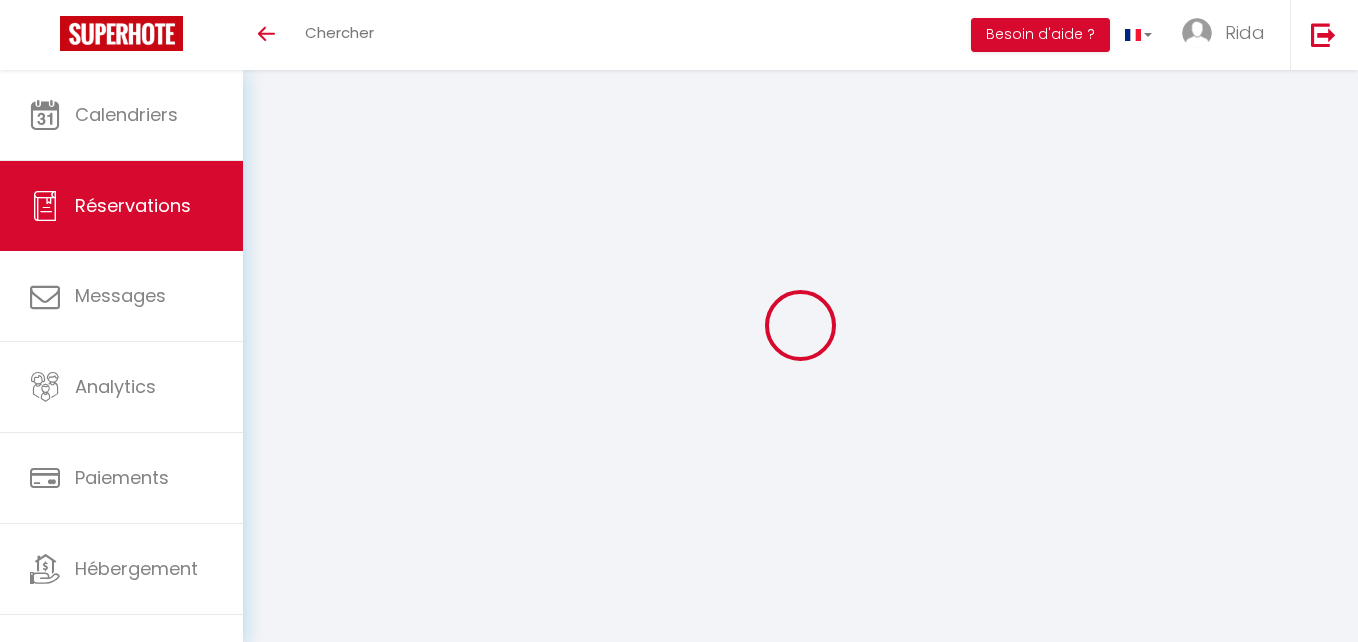 select on "not_cancelled" 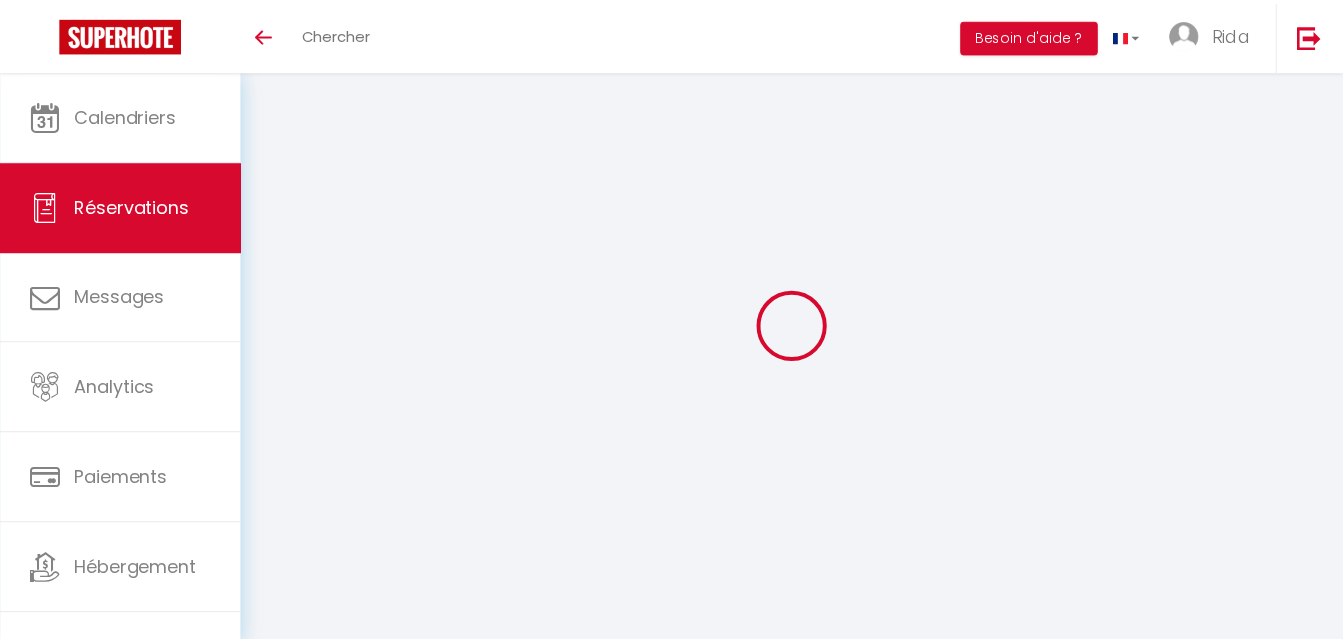 scroll, scrollTop: 0, scrollLeft: 0, axis: both 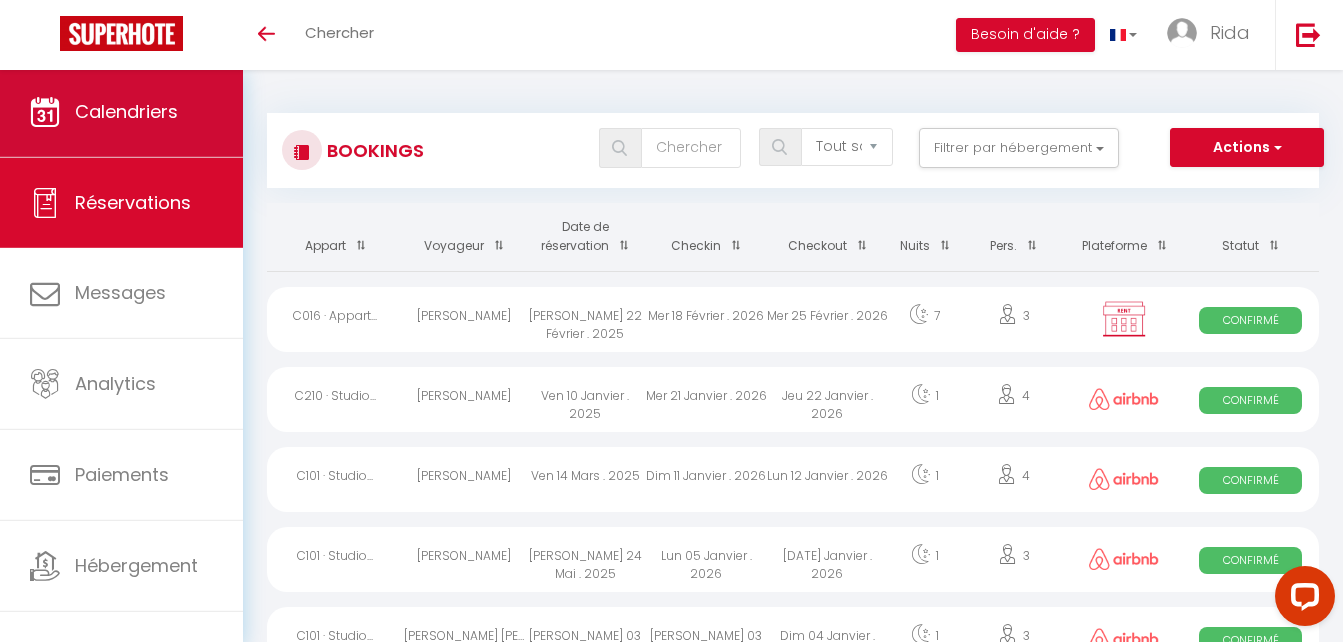 click on "Calendriers" at bounding box center (121, 112) 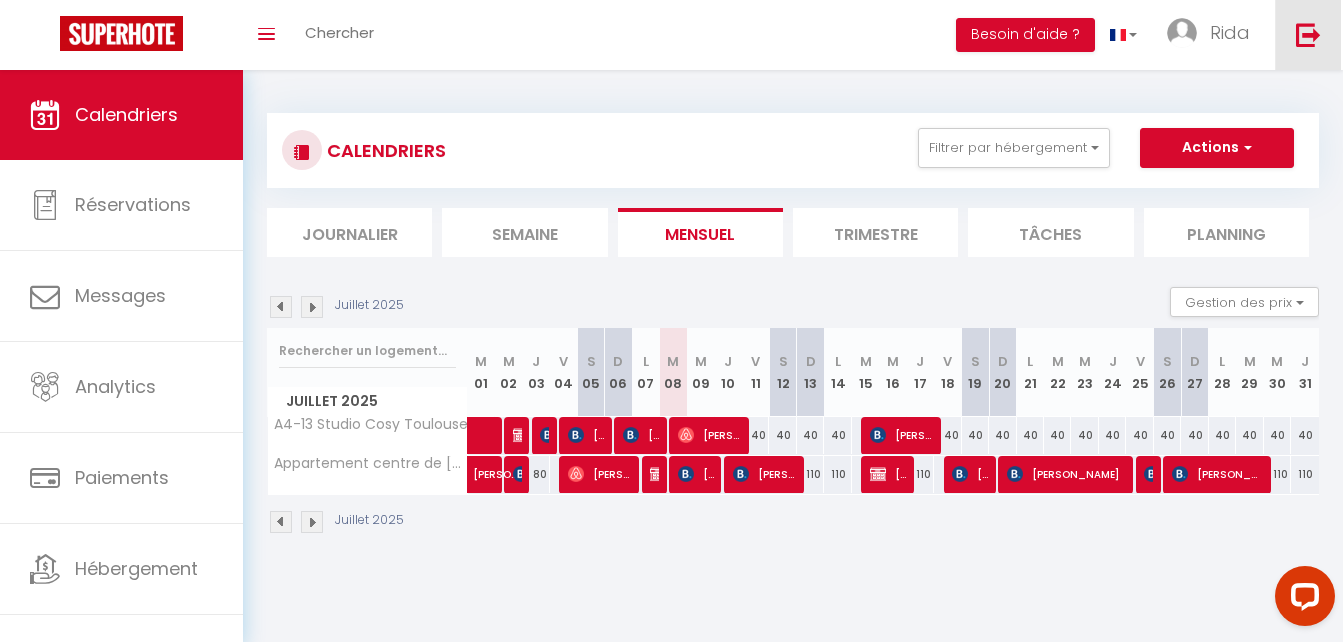 click at bounding box center [1308, 34] 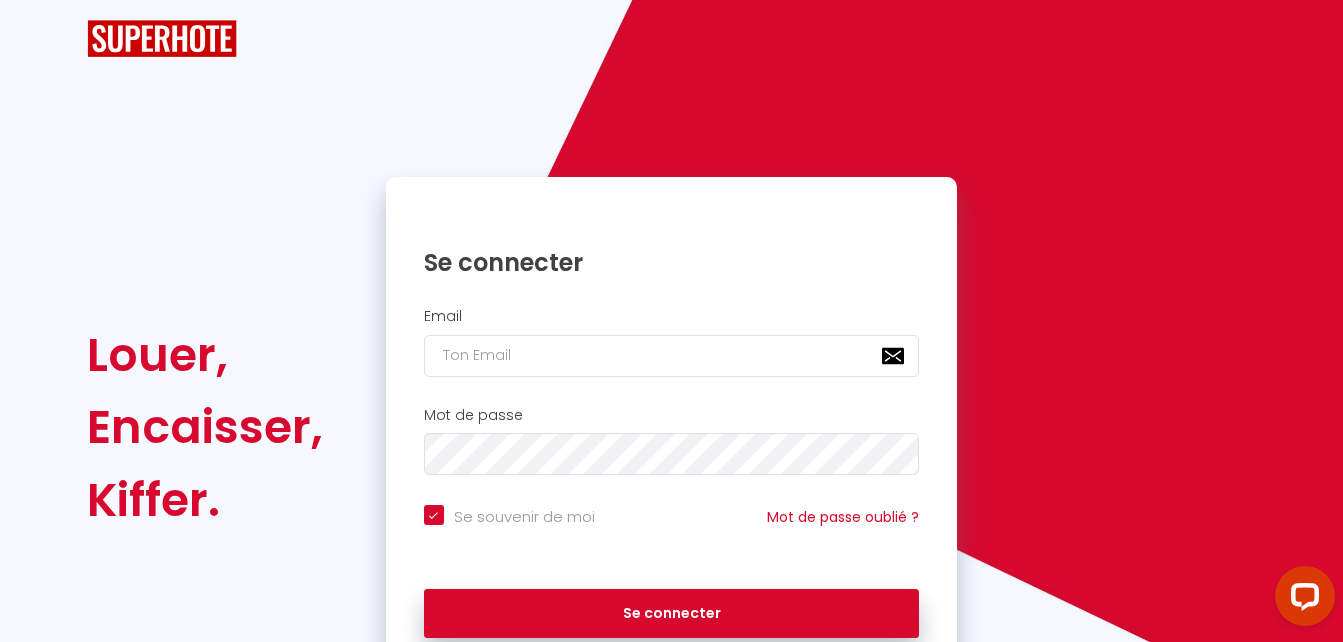 checkbox on "true" 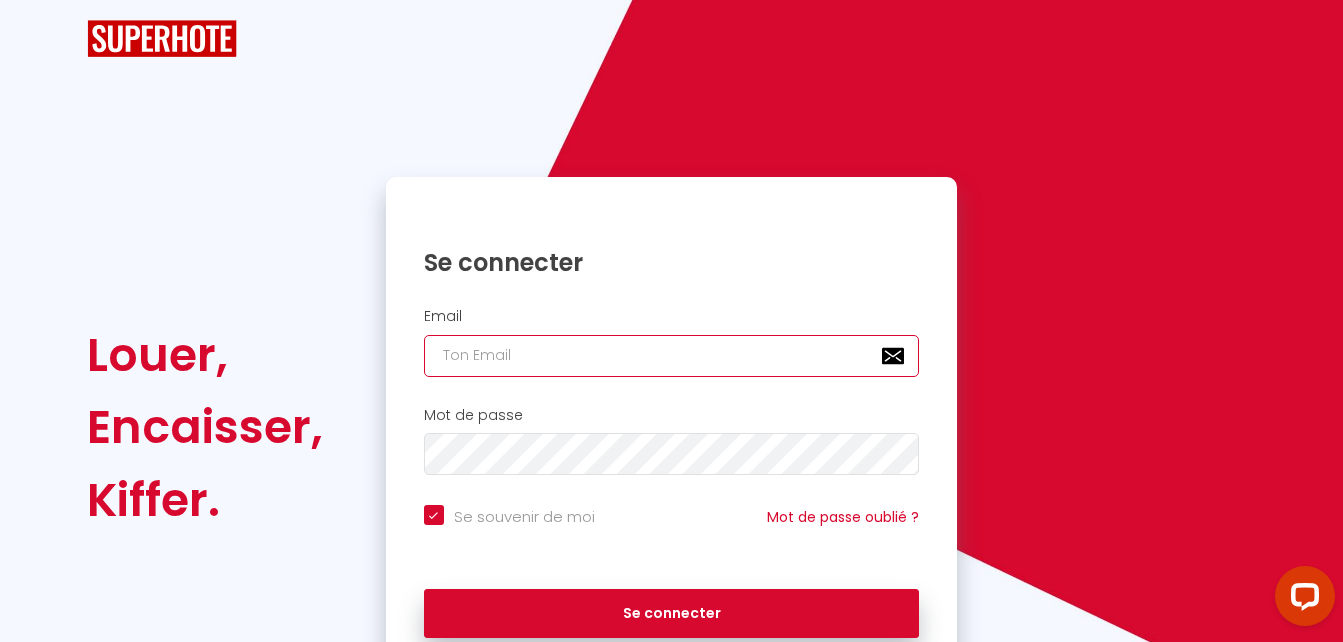 type on "[EMAIL_ADDRESS][DOMAIN_NAME]" 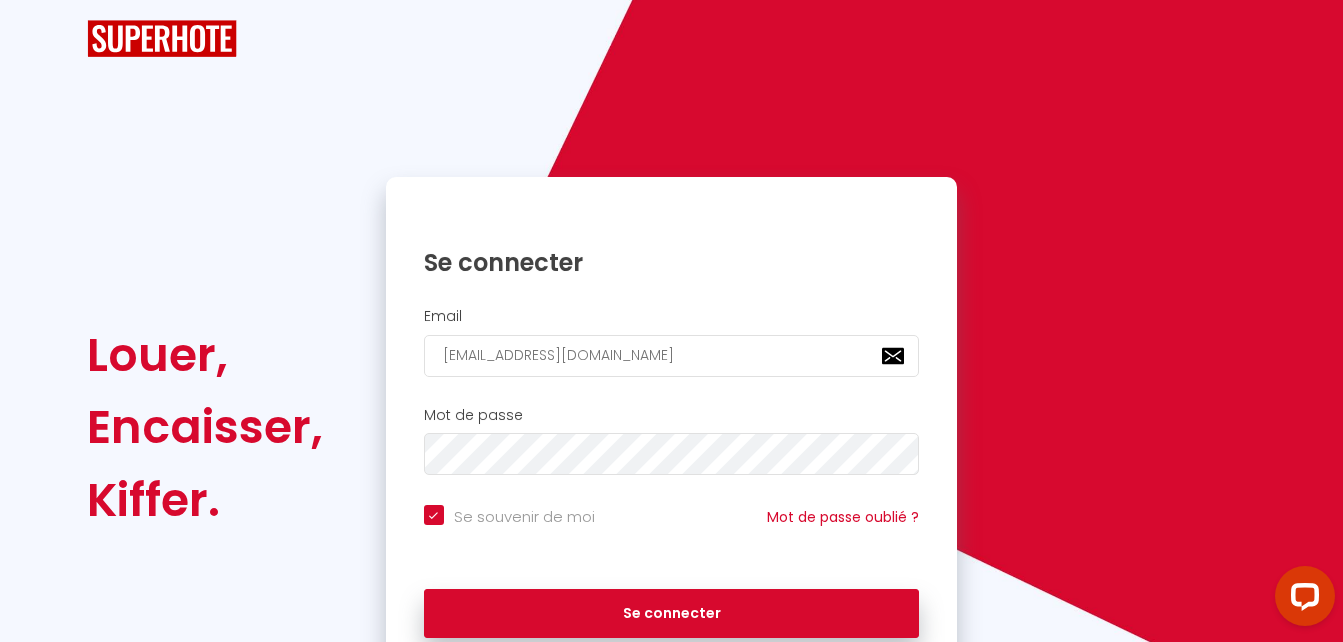 scroll, scrollTop: 96, scrollLeft: 0, axis: vertical 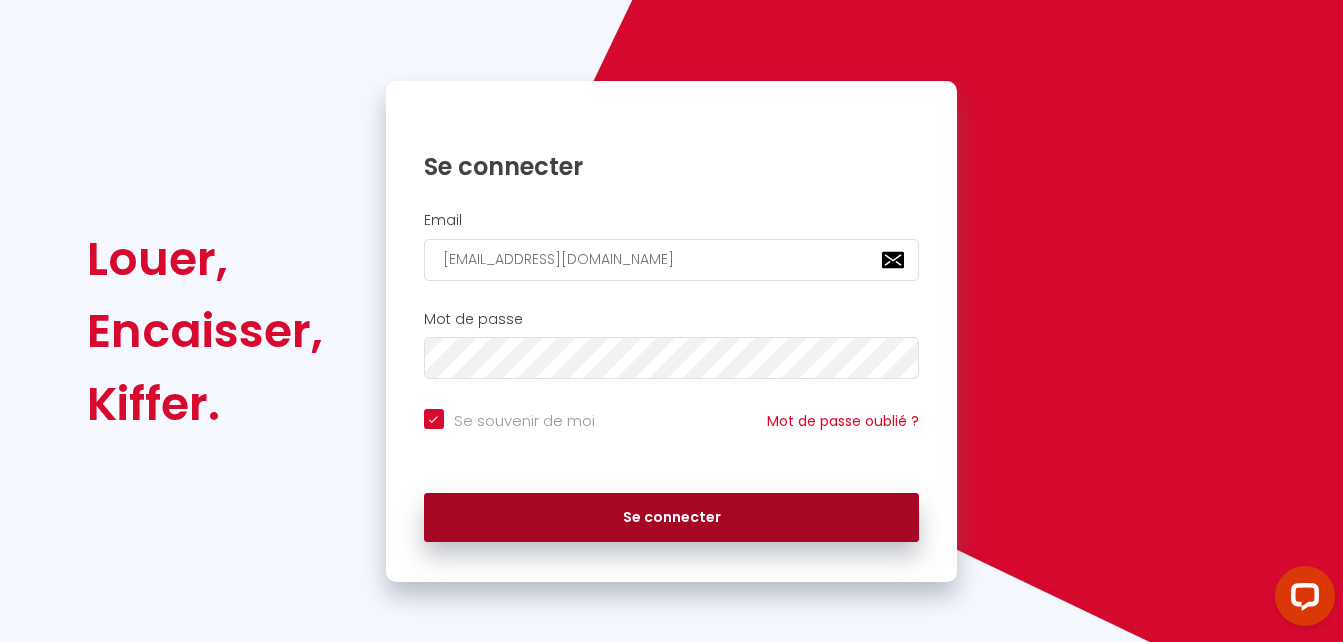 click on "Se connecter" at bounding box center (672, 518) 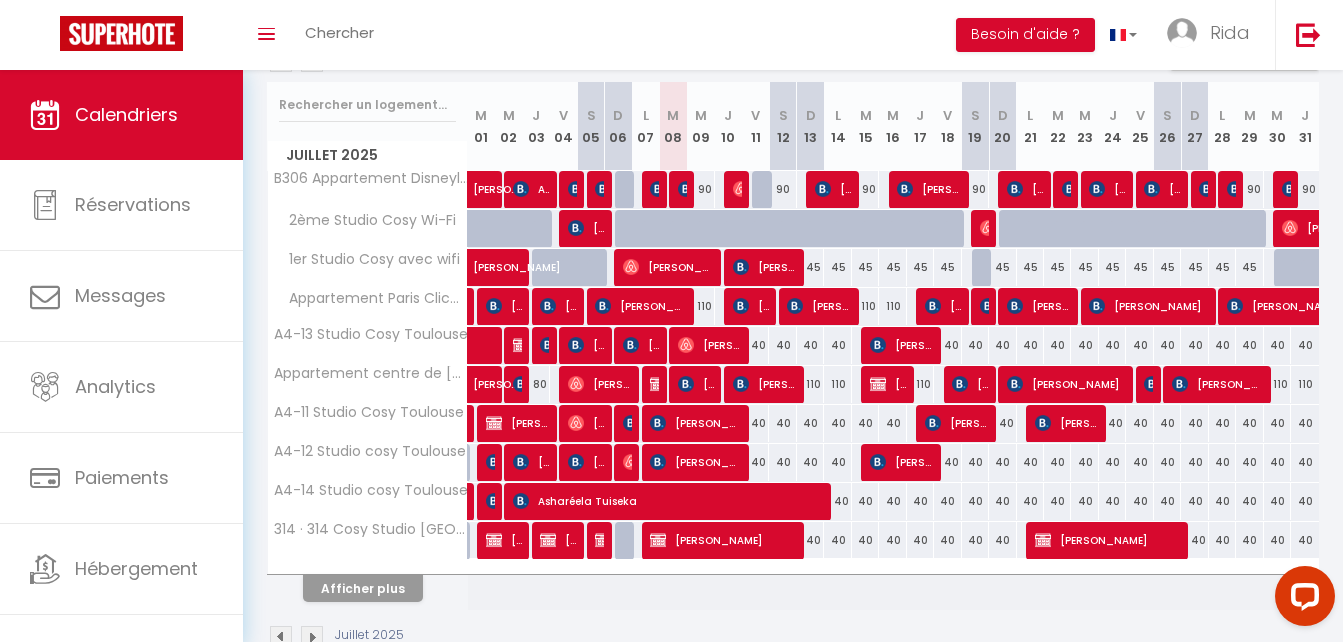 scroll, scrollTop: 297, scrollLeft: 0, axis: vertical 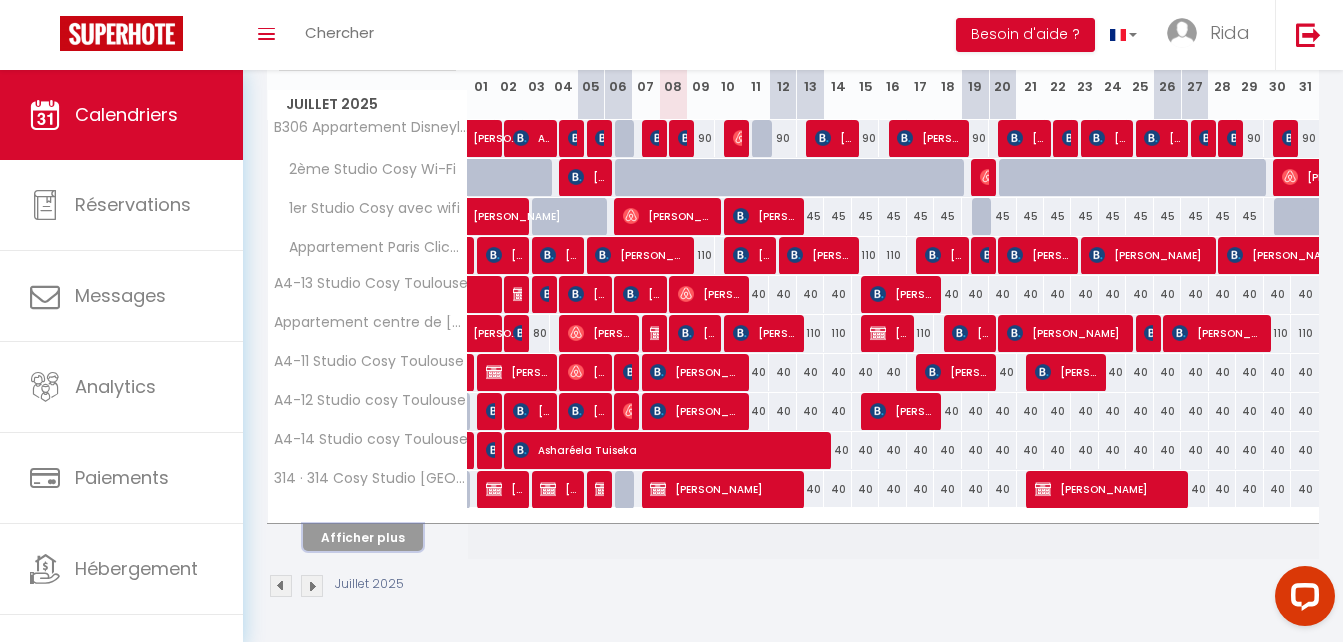 click on "Afficher plus" at bounding box center (363, 537) 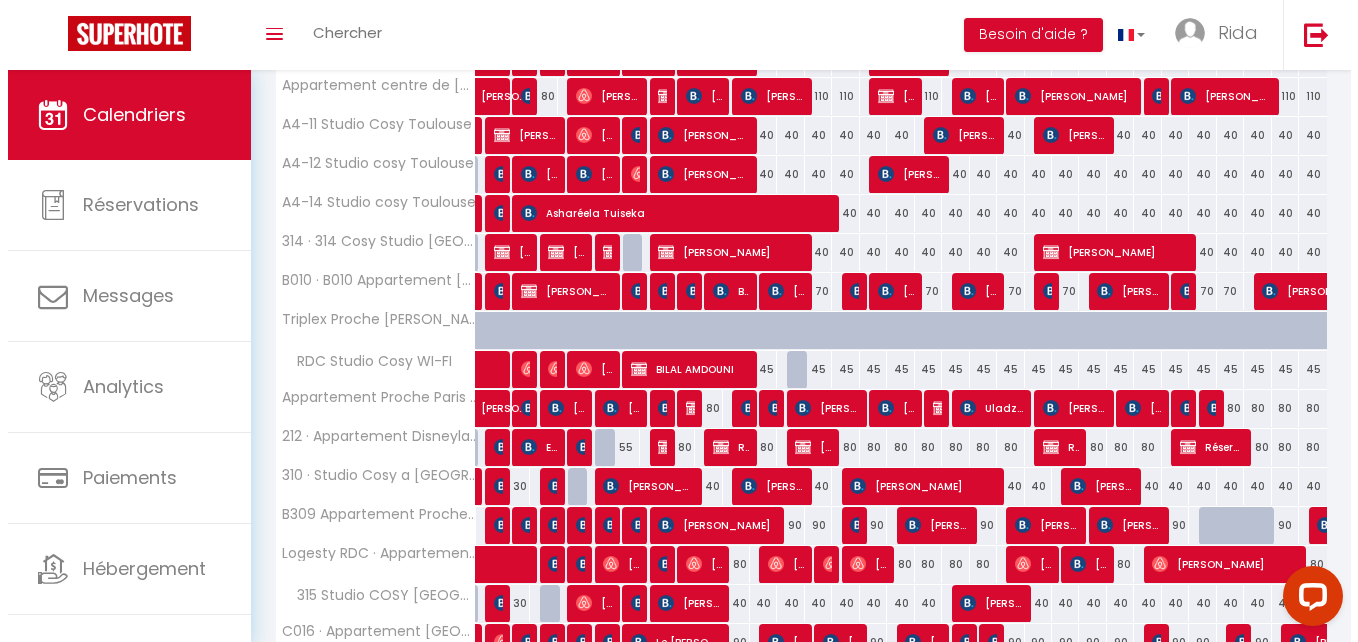 scroll, scrollTop: 687, scrollLeft: 0, axis: vertical 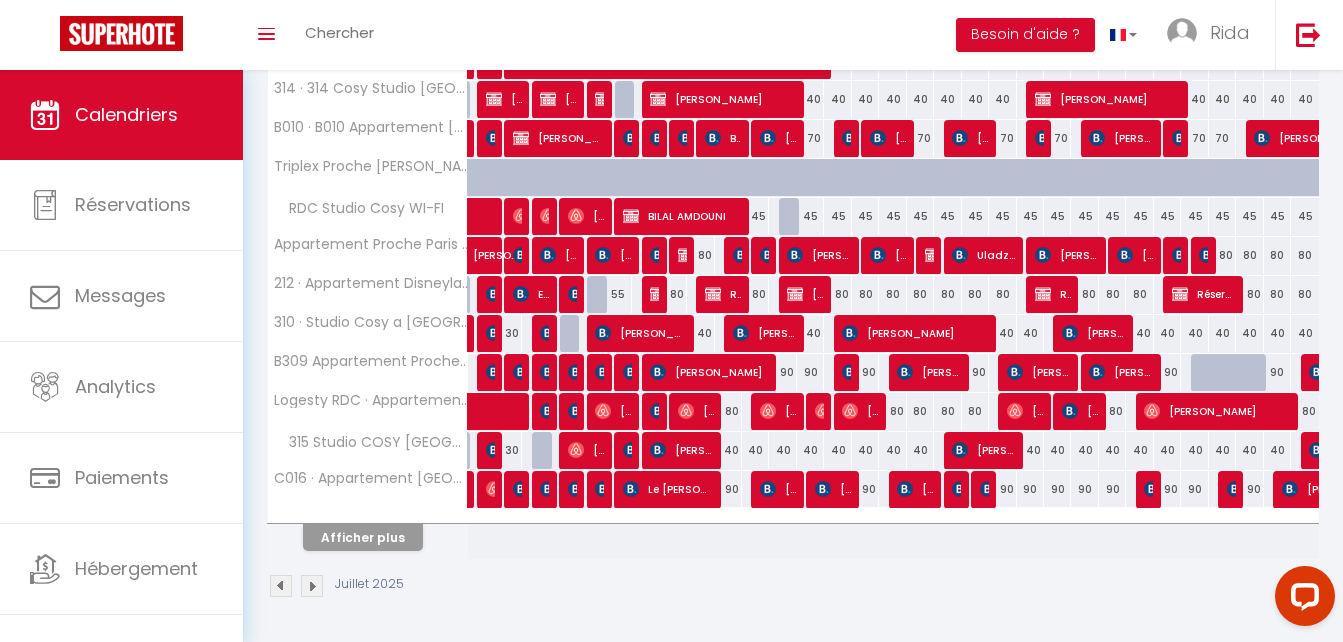 click on "80" at bounding box center [673, 294] 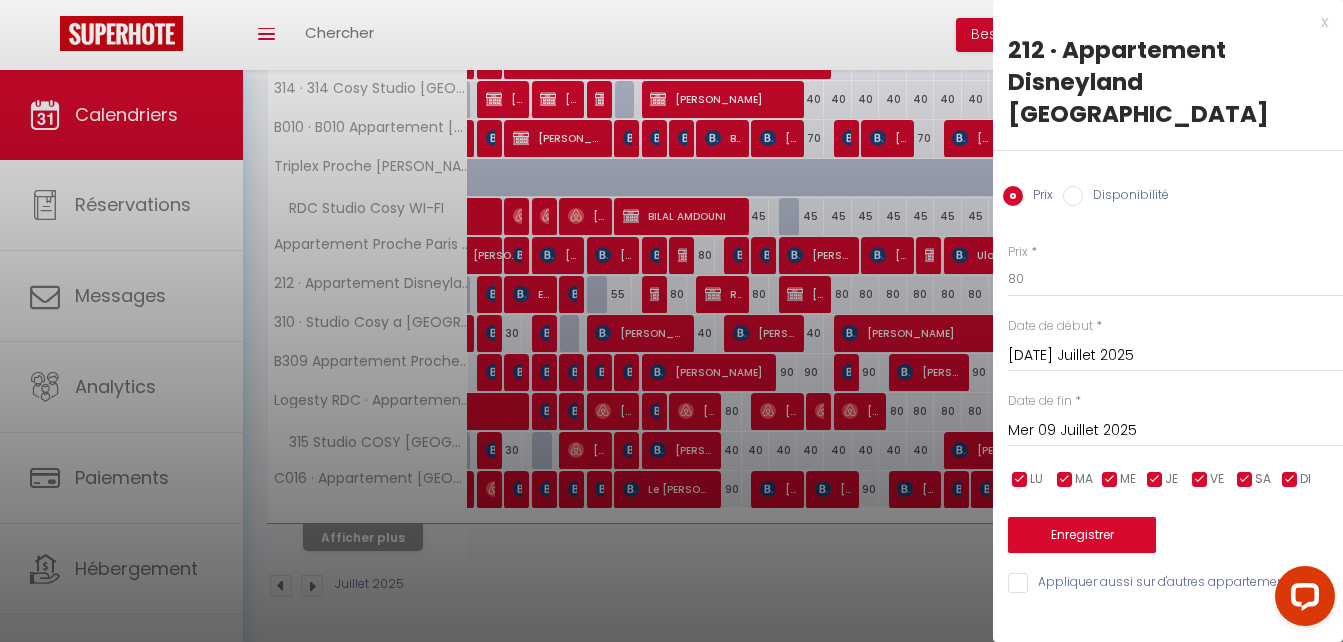click at bounding box center [671, 321] 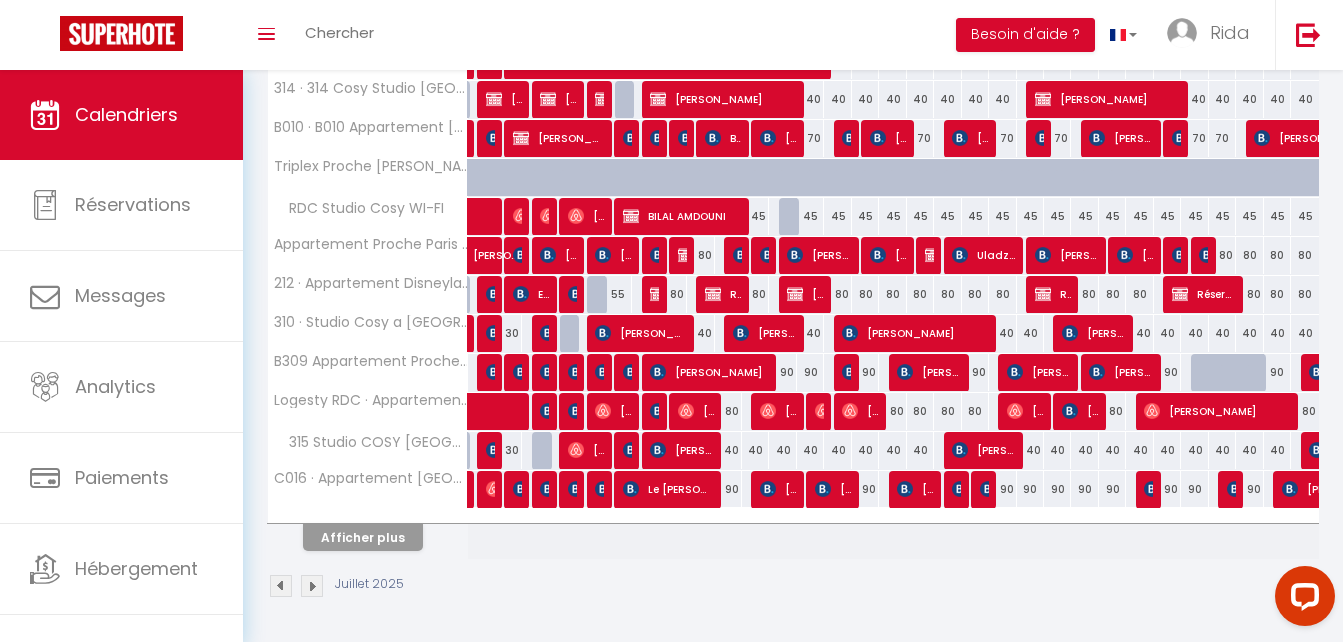 click on "80" at bounding box center (673, 294) 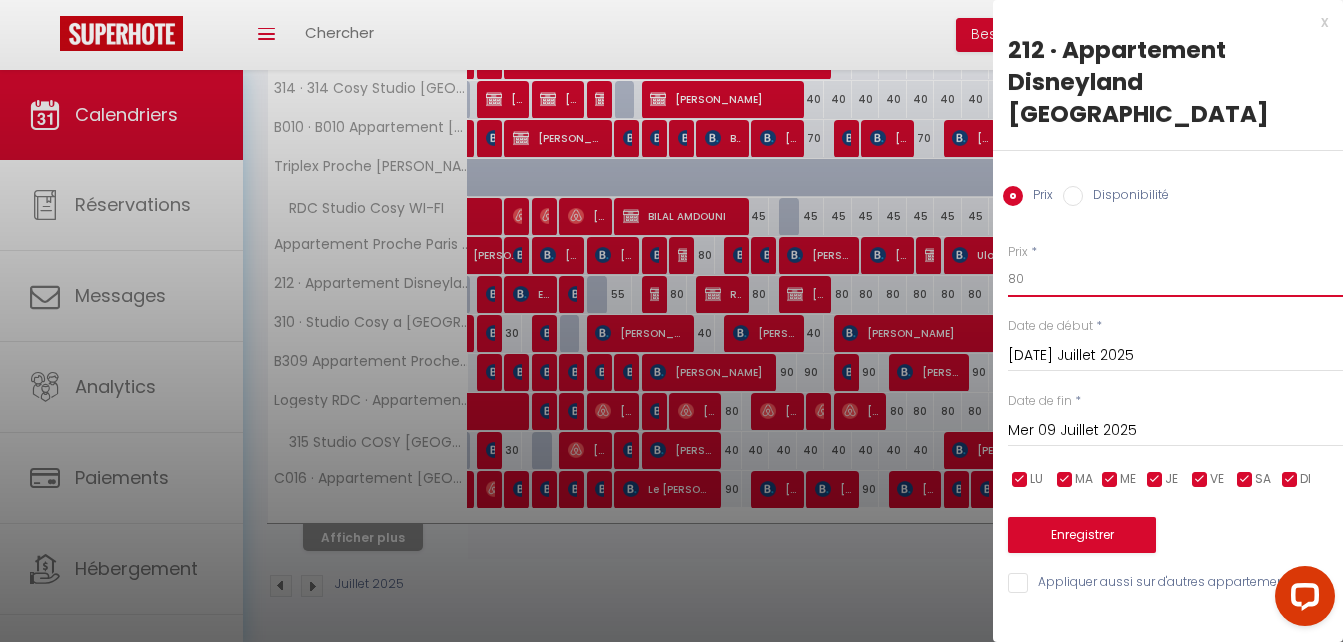 click on "80" at bounding box center (1175, 279) 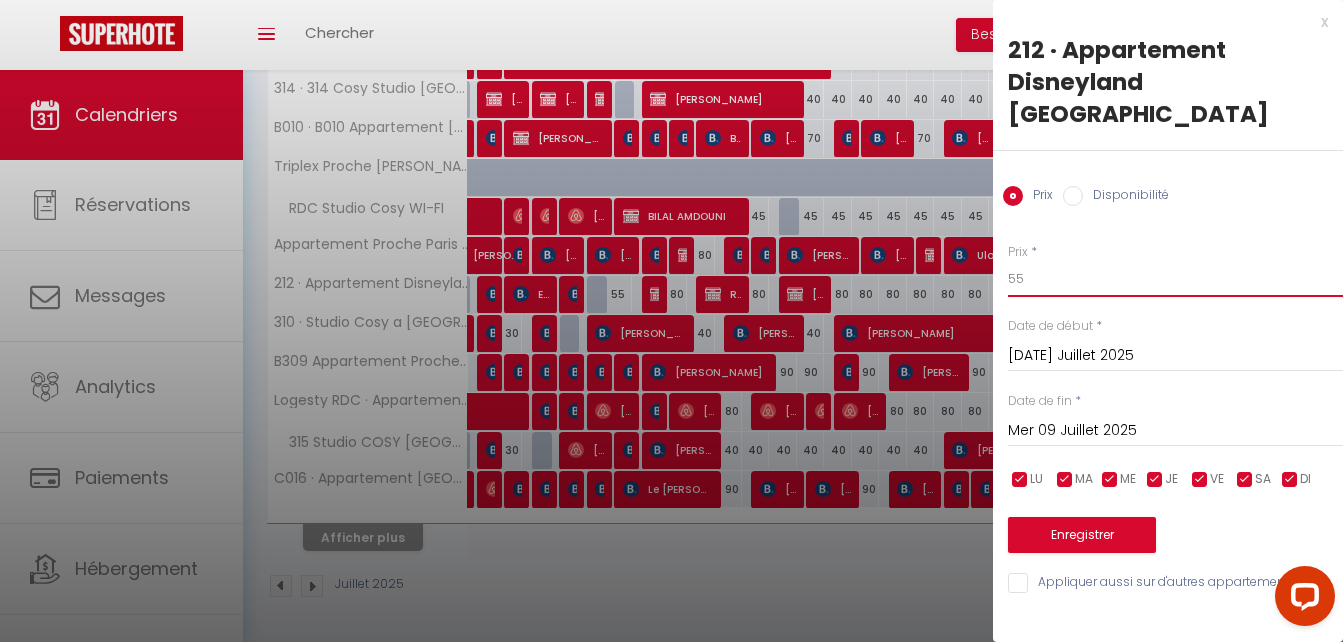 type on "55" 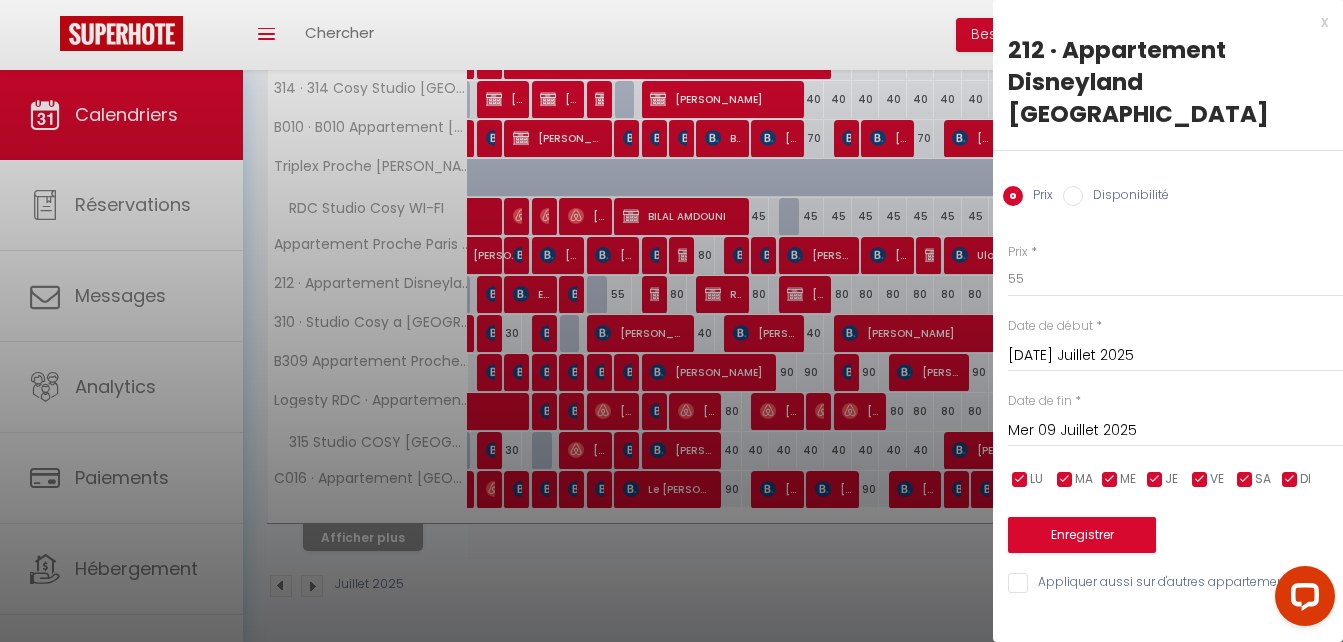 click on "Appliquer aussi sur d'autres appartements" at bounding box center [1175, 583] 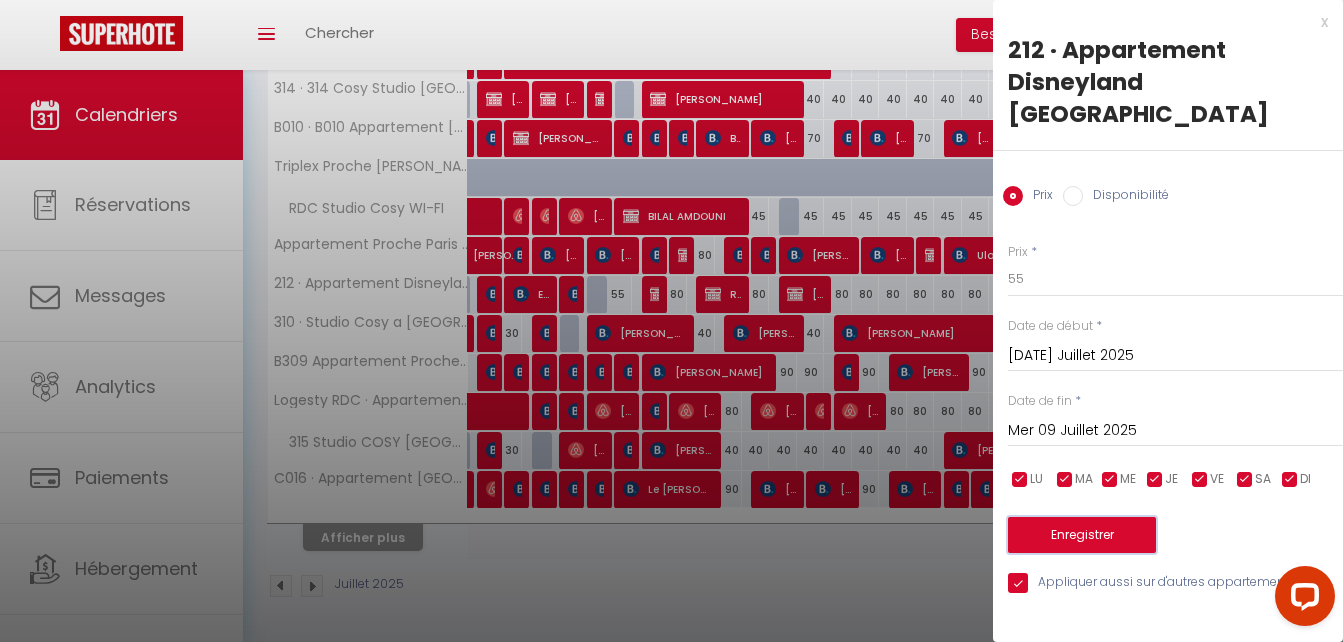 click on "Enregistrer" at bounding box center (1082, 535) 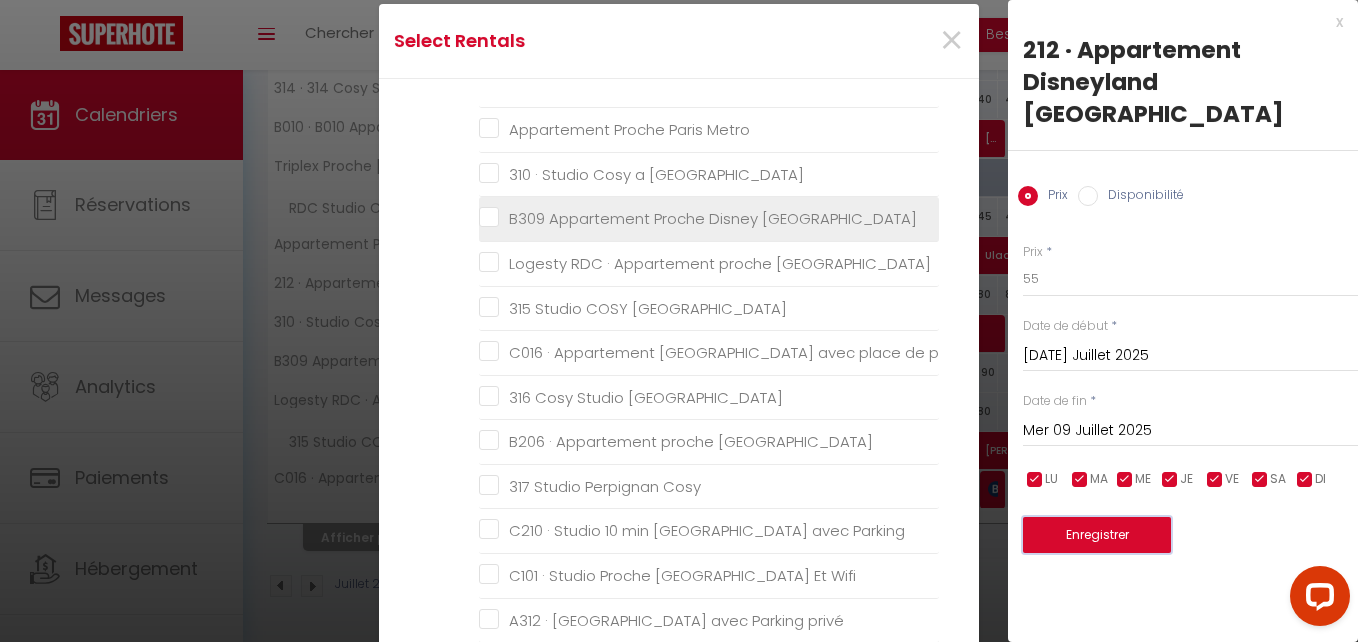 scroll, scrollTop: 300, scrollLeft: 0, axis: vertical 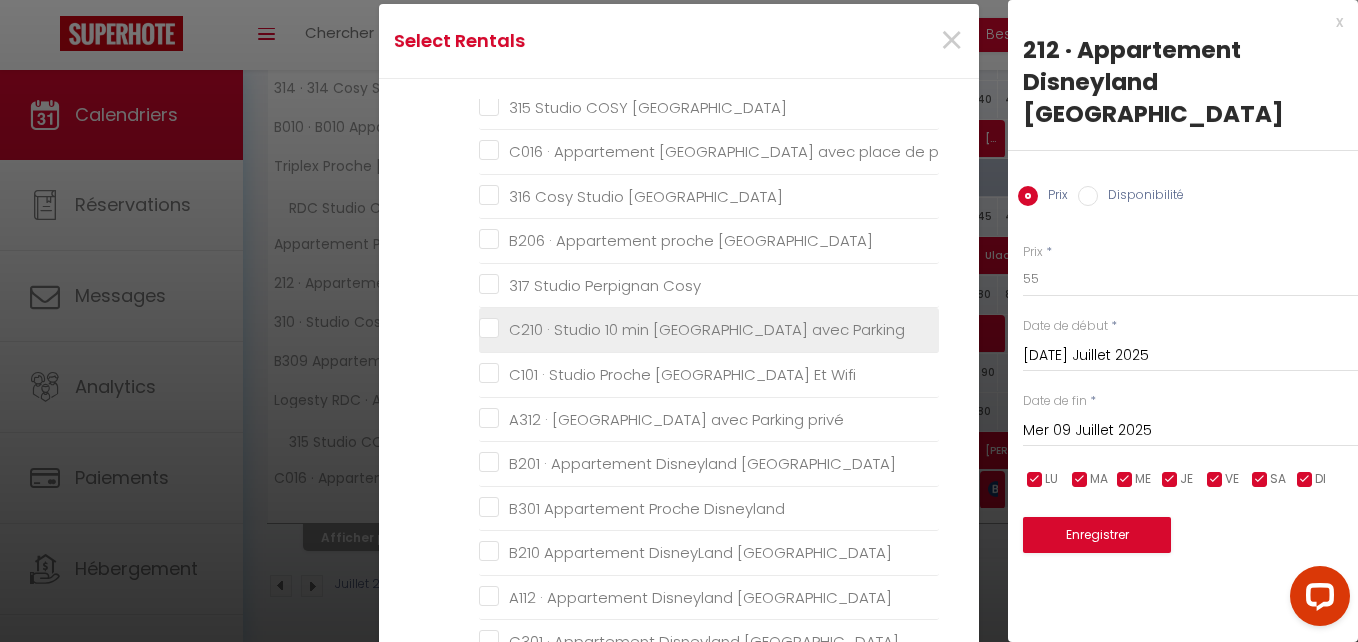 click on "C210 · Studio 10 min [GEOGRAPHIC_DATA] avec  Parking" at bounding box center (709, 330) 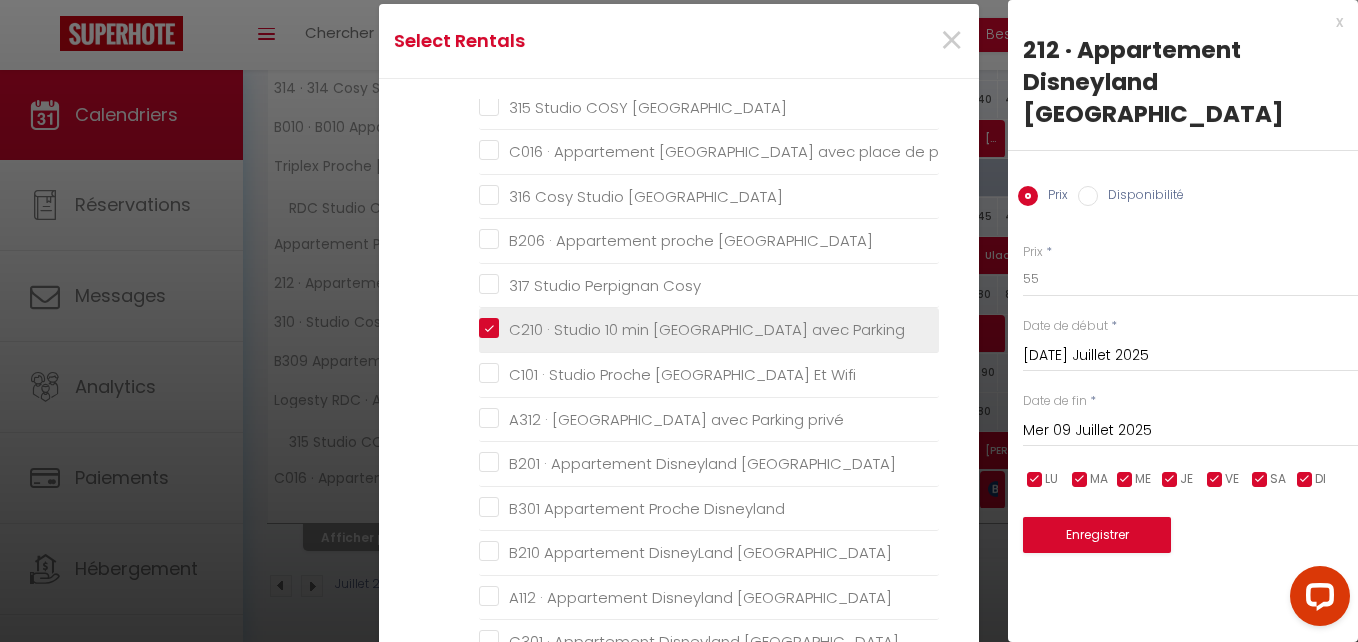 checkbox on "false" 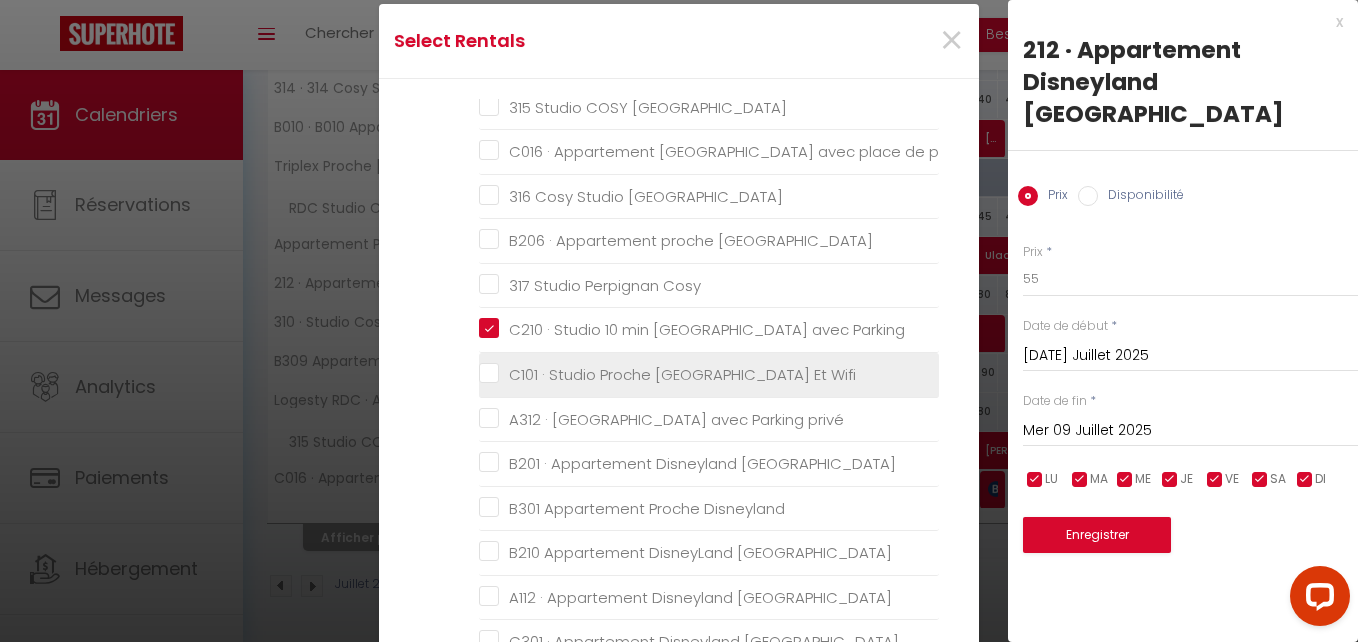 click on "C101 · Studio Proche [GEOGRAPHIC_DATA] Et Wifi" at bounding box center [709, 375] 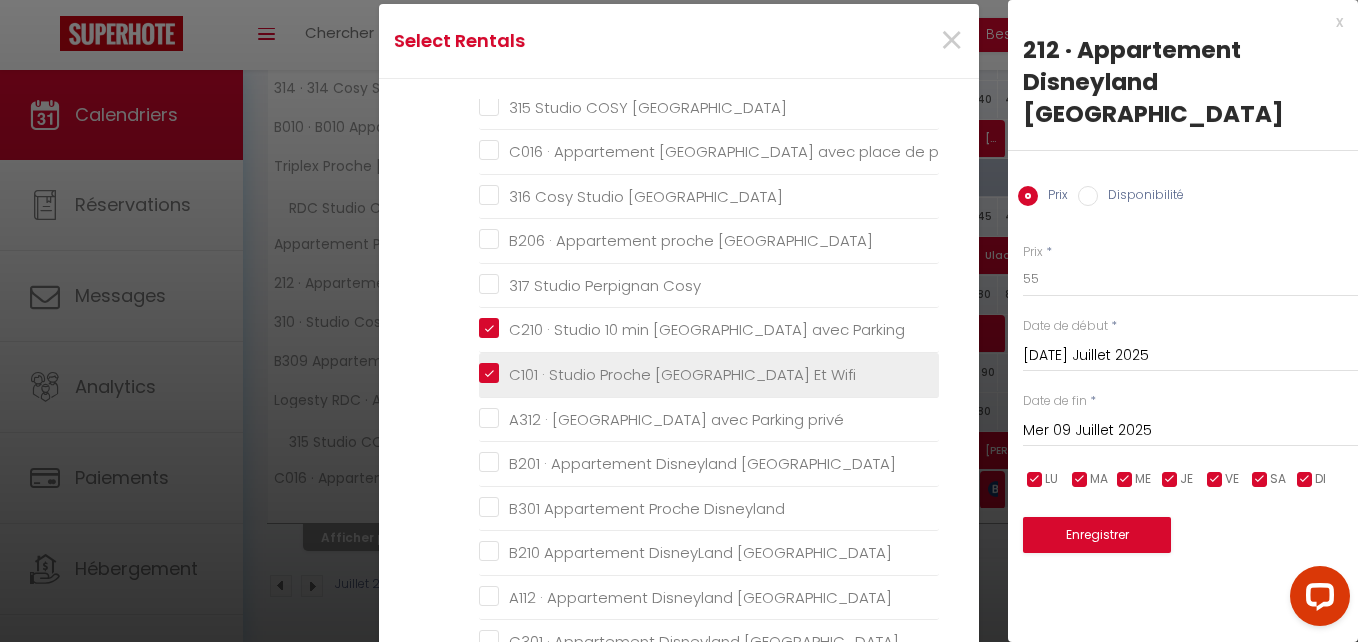 checkbox on "false" 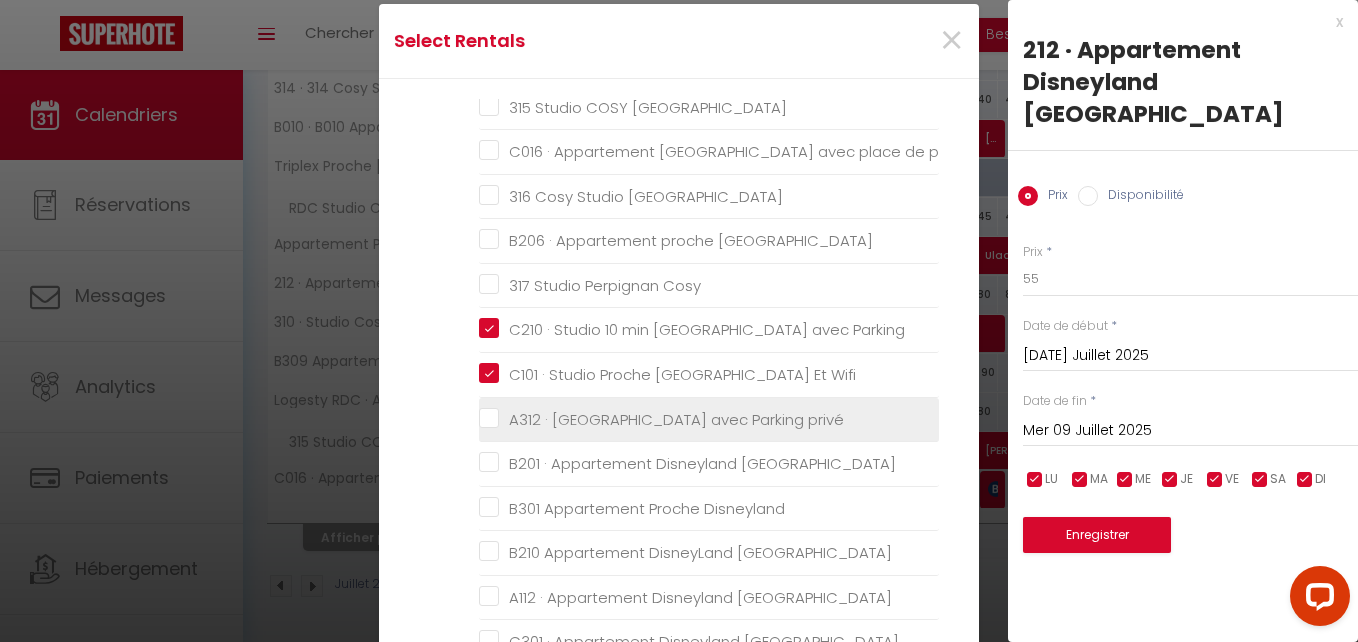 click on "A312 · [GEOGRAPHIC_DATA] avec Parking privé" at bounding box center [709, 419] 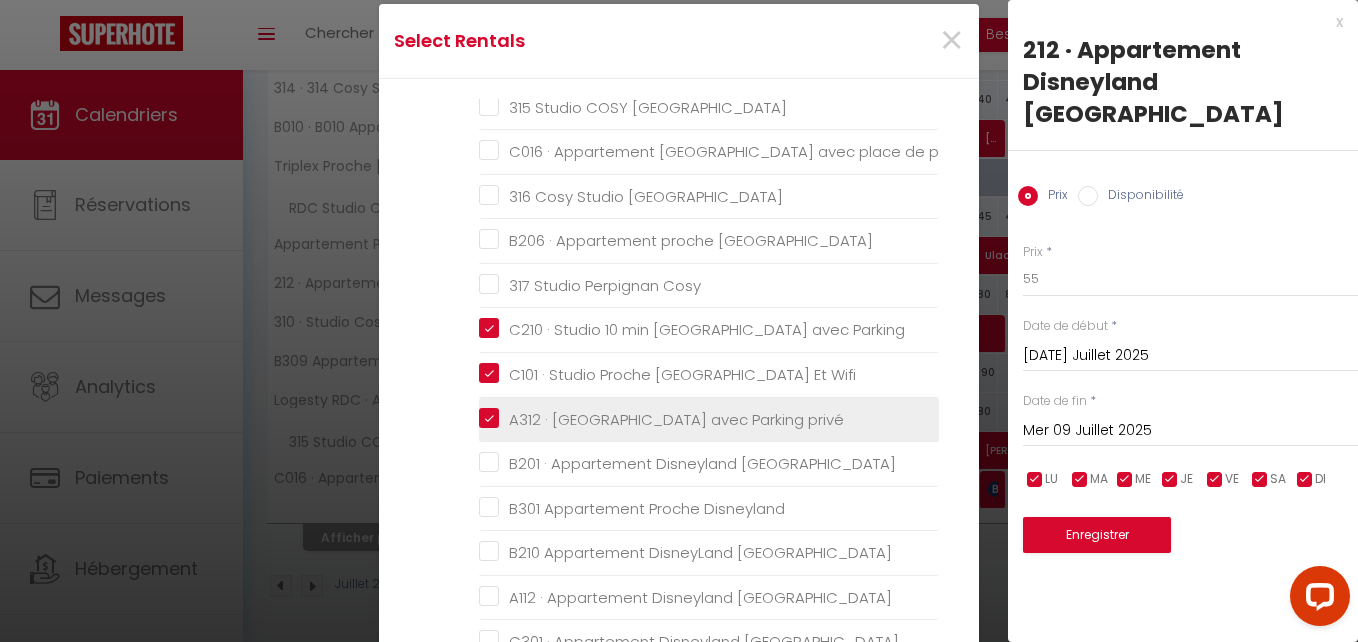 checkbox on "false" 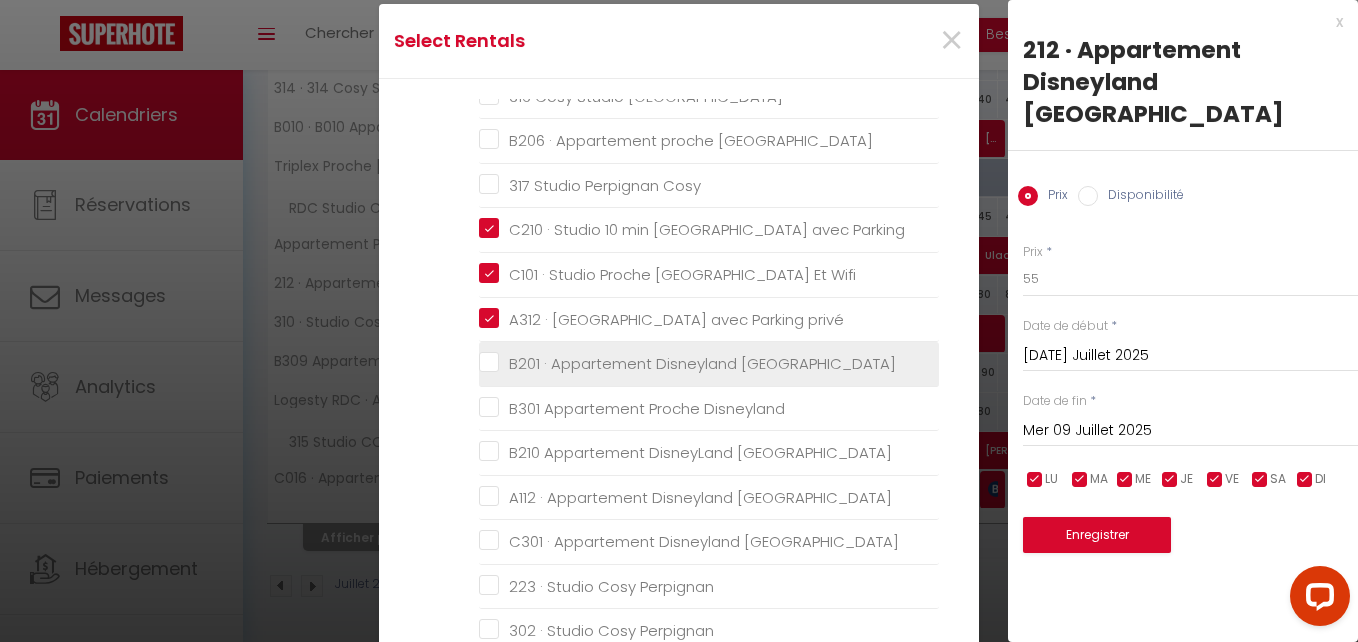 scroll, scrollTop: 500, scrollLeft: 0, axis: vertical 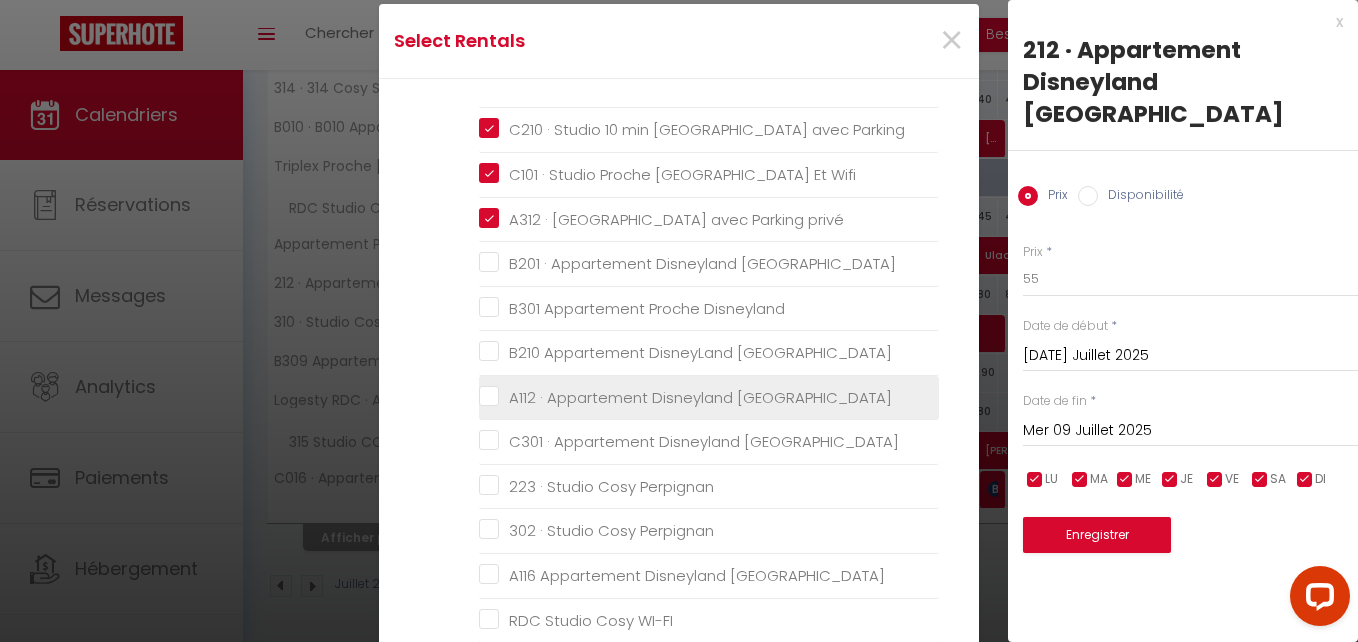 click on "A112 · Appartement Disneyland [GEOGRAPHIC_DATA]" at bounding box center (709, 398) 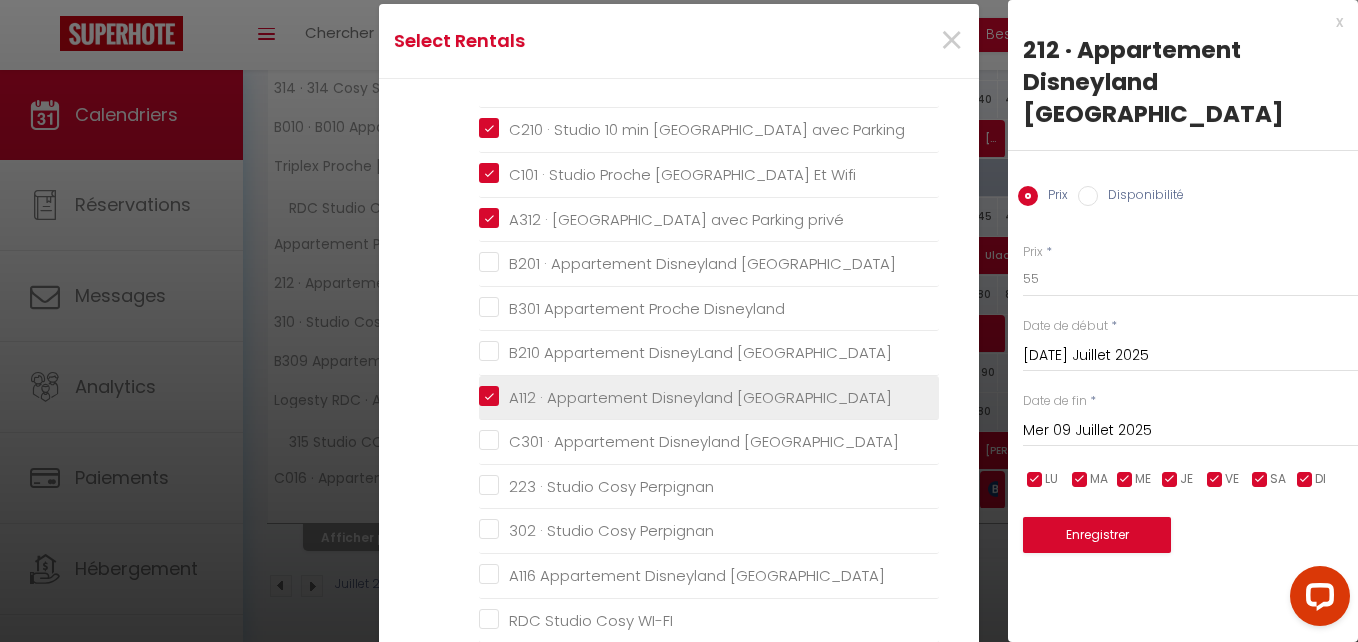 checkbox on "false" 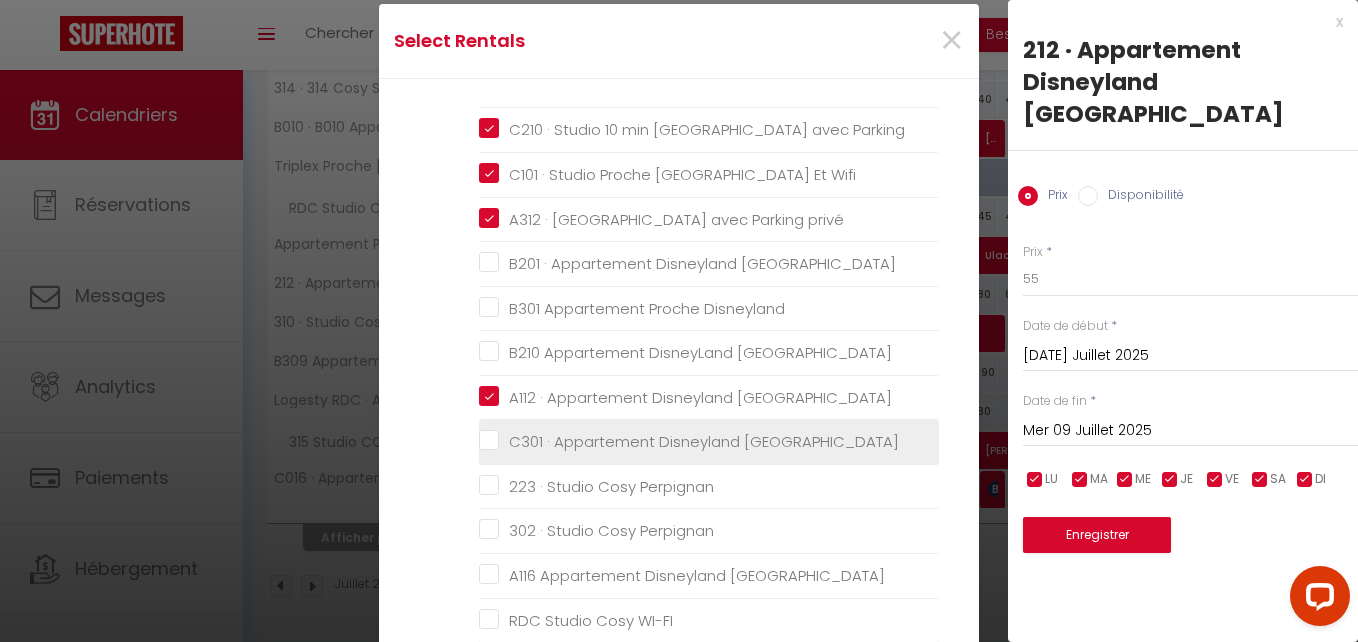 click on "C301 · Appartement Disneyland [GEOGRAPHIC_DATA]" at bounding box center (709, 442) 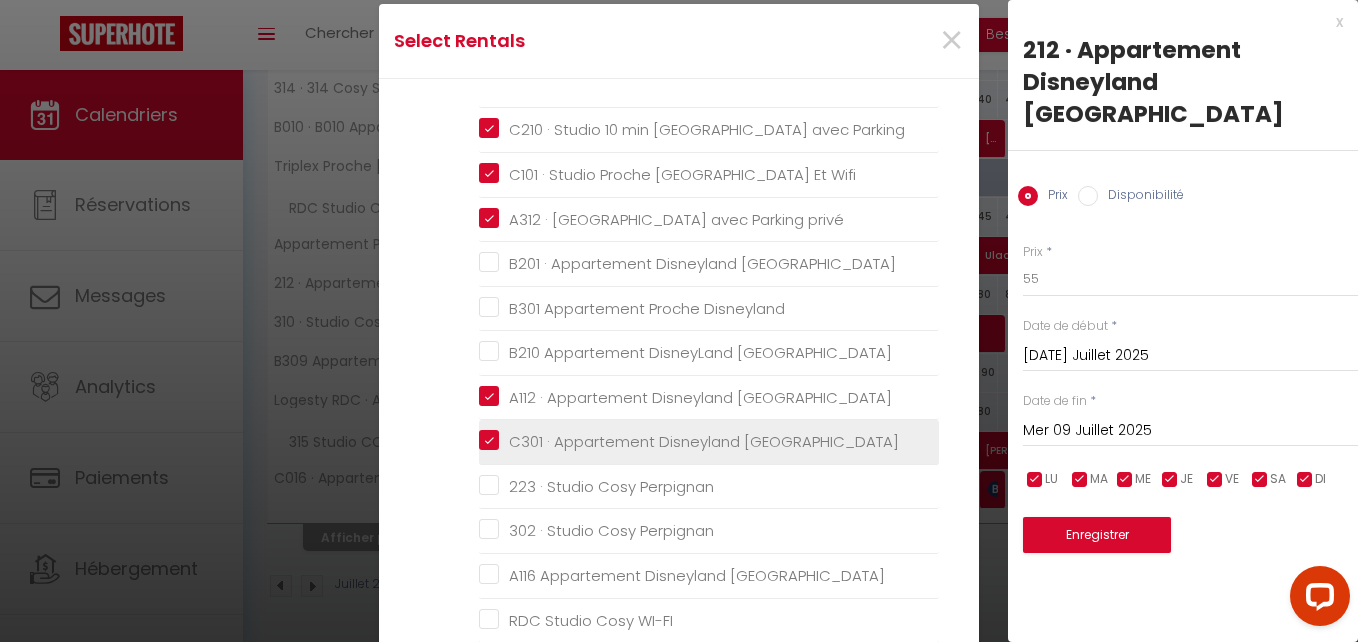 checkbox on "false" 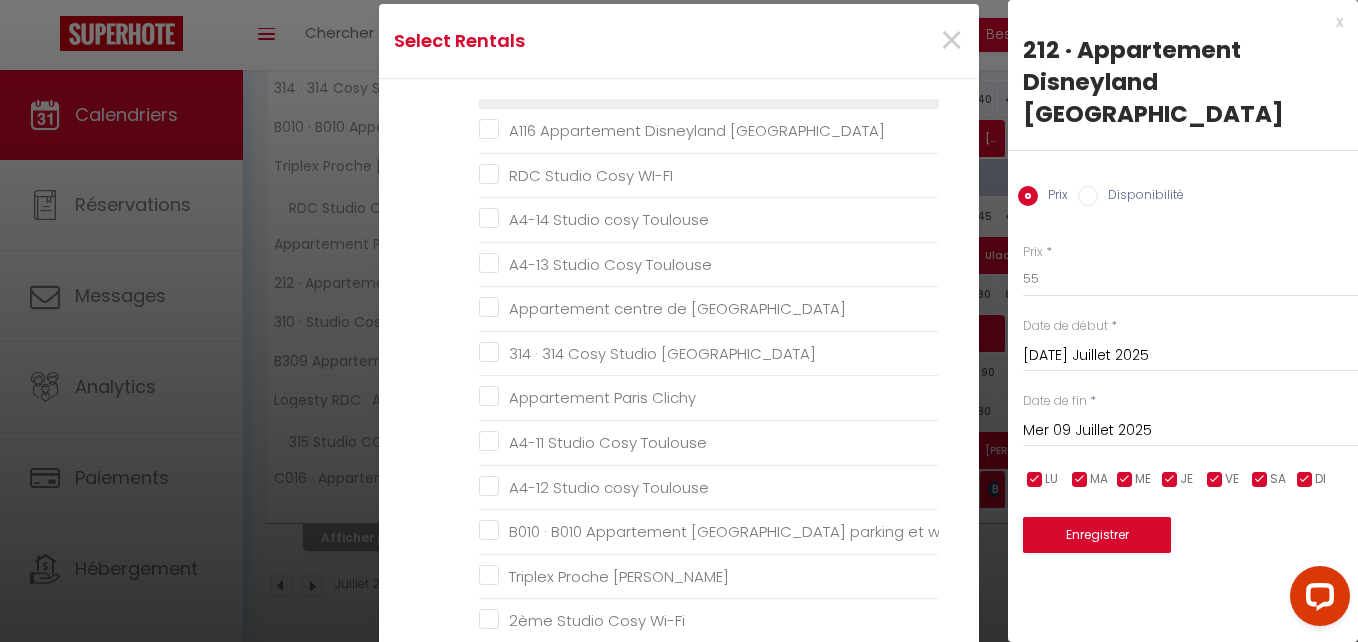 scroll, scrollTop: 959, scrollLeft: 0, axis: vertical 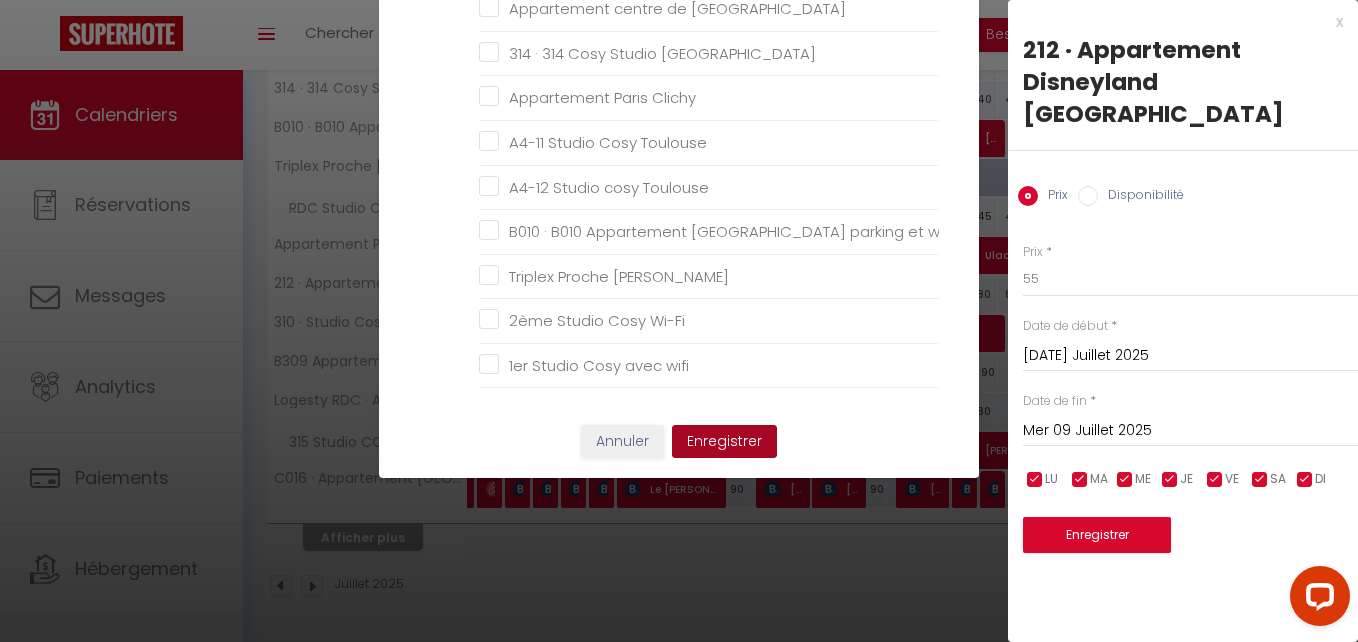 click on "Enregistrer" at bounding box center [724, 442] 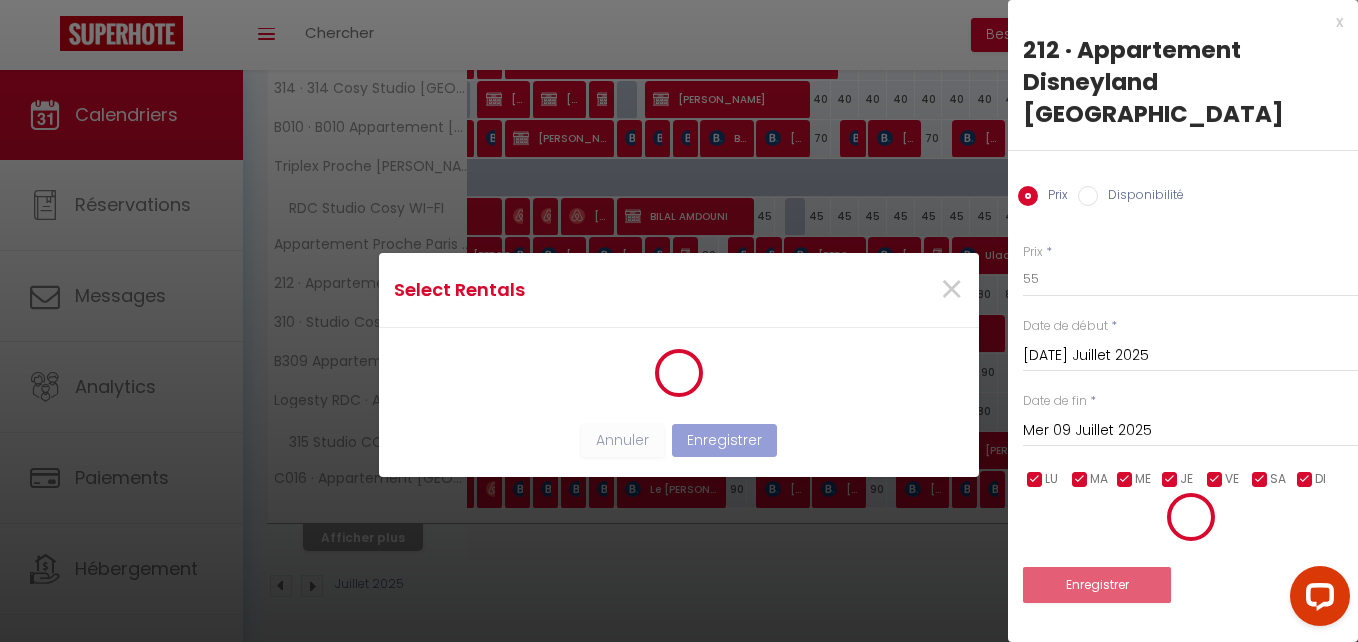 scroll, scrollTop: 0, scrollLeft: 0, axis: both 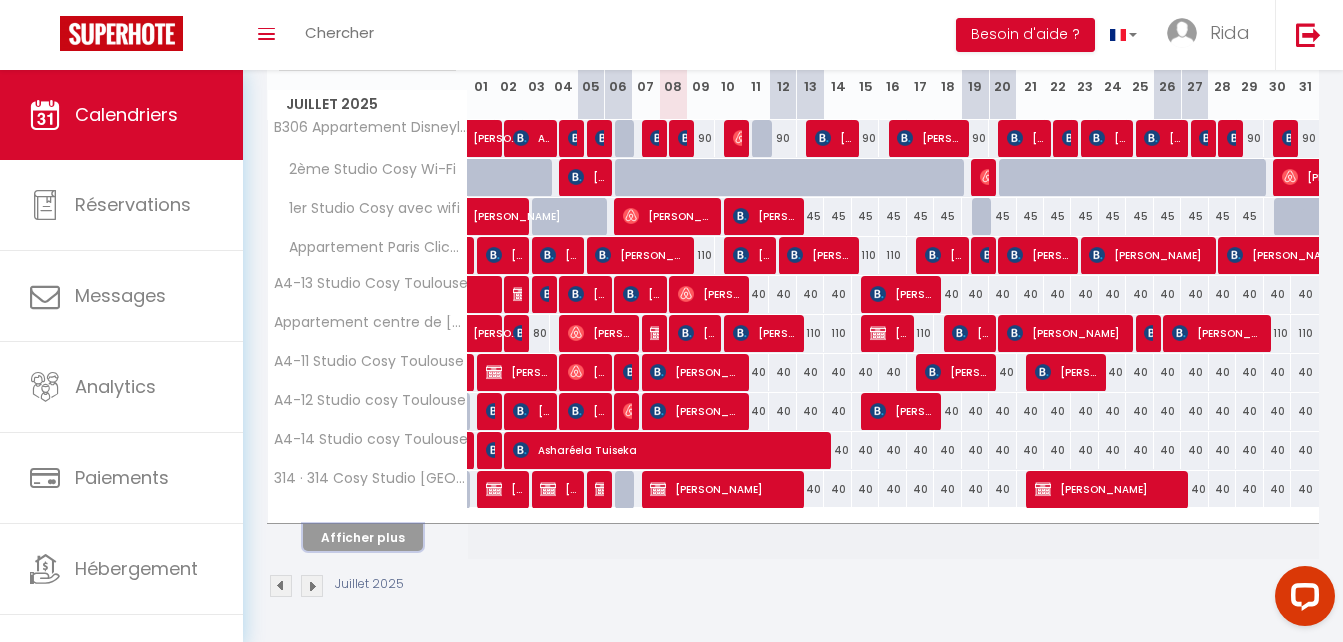 click on "Afficher plus" at bounding box center (363, 537) 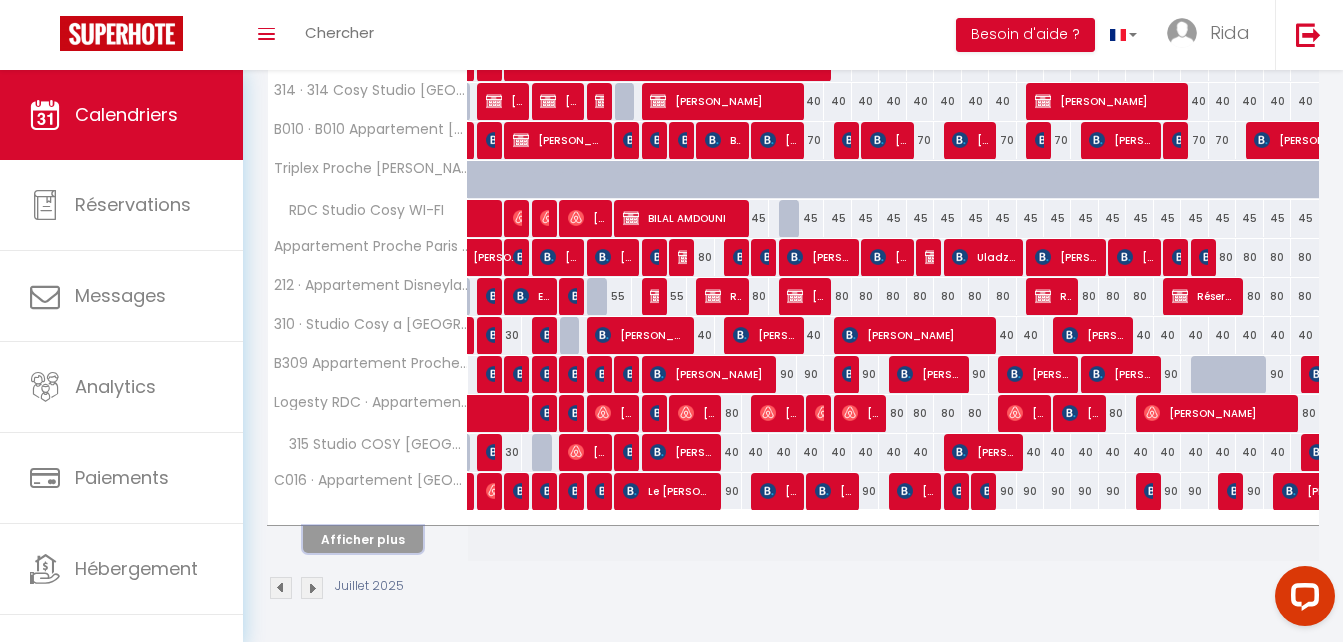 scroll, scrollTop: 687, scrollLeft: 0, axis: vertical 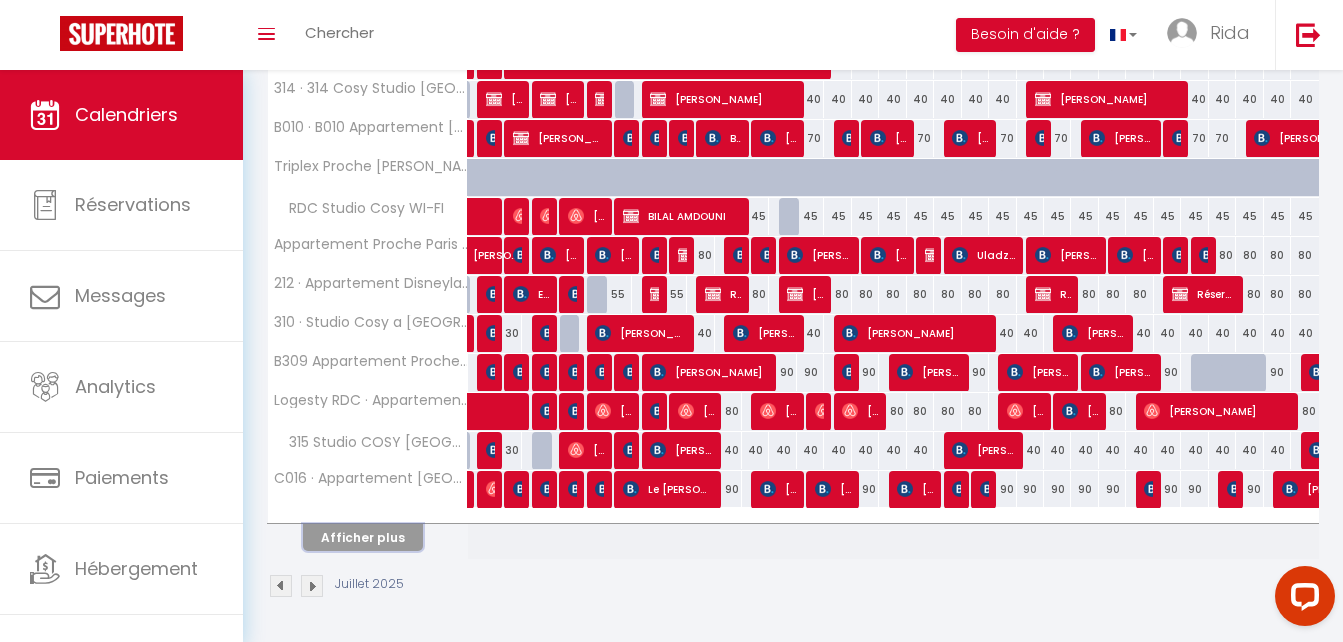 click on "Afficher plus" at bounding box center (363, 537) 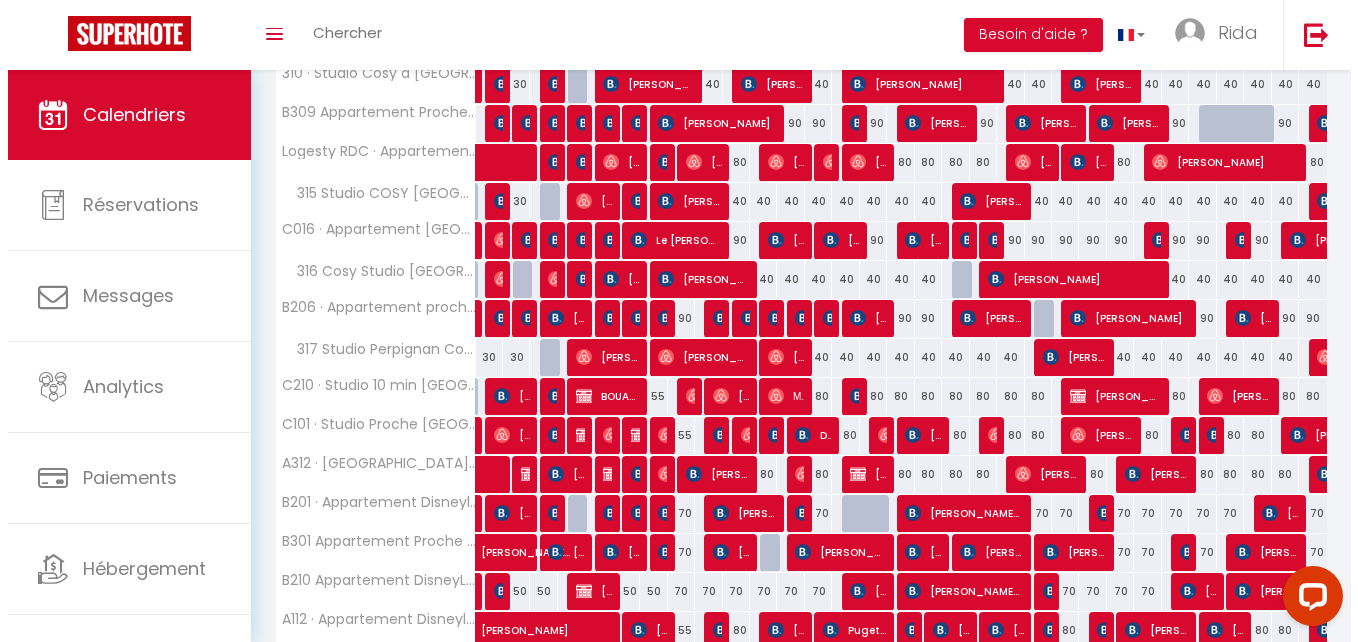 scroll, scrollTop: 987, scrollLeft: 0, axis: vertical 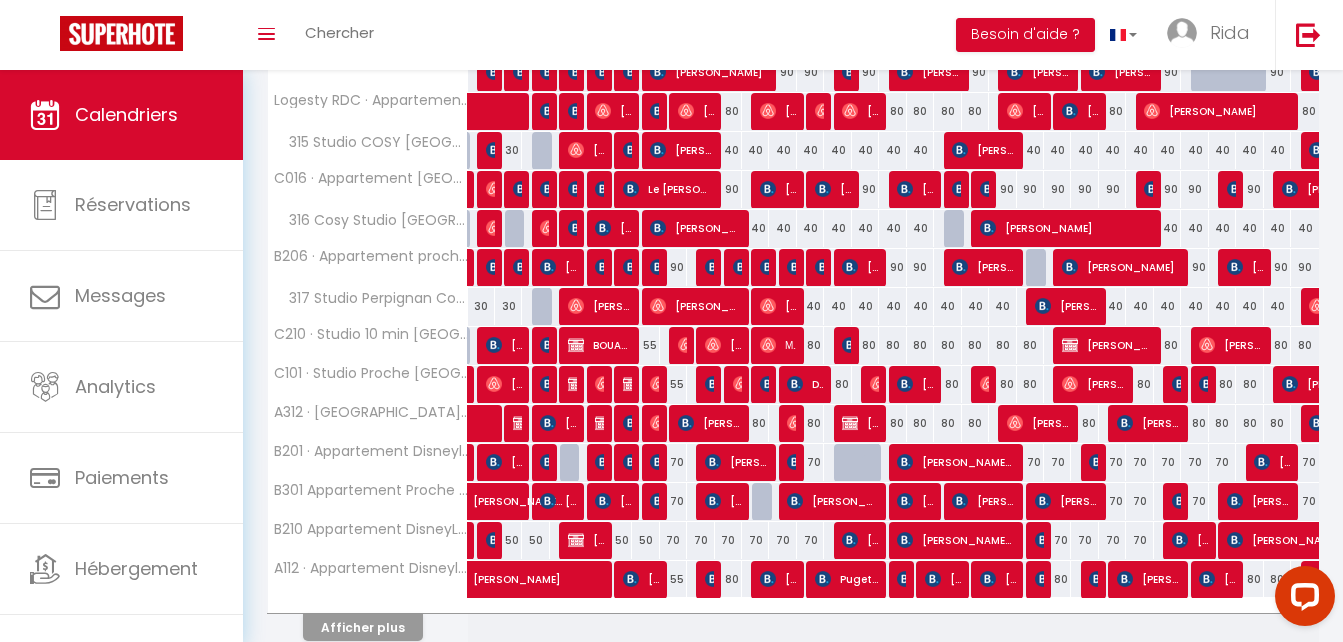 click on "90" at bounding box center (673, 267) 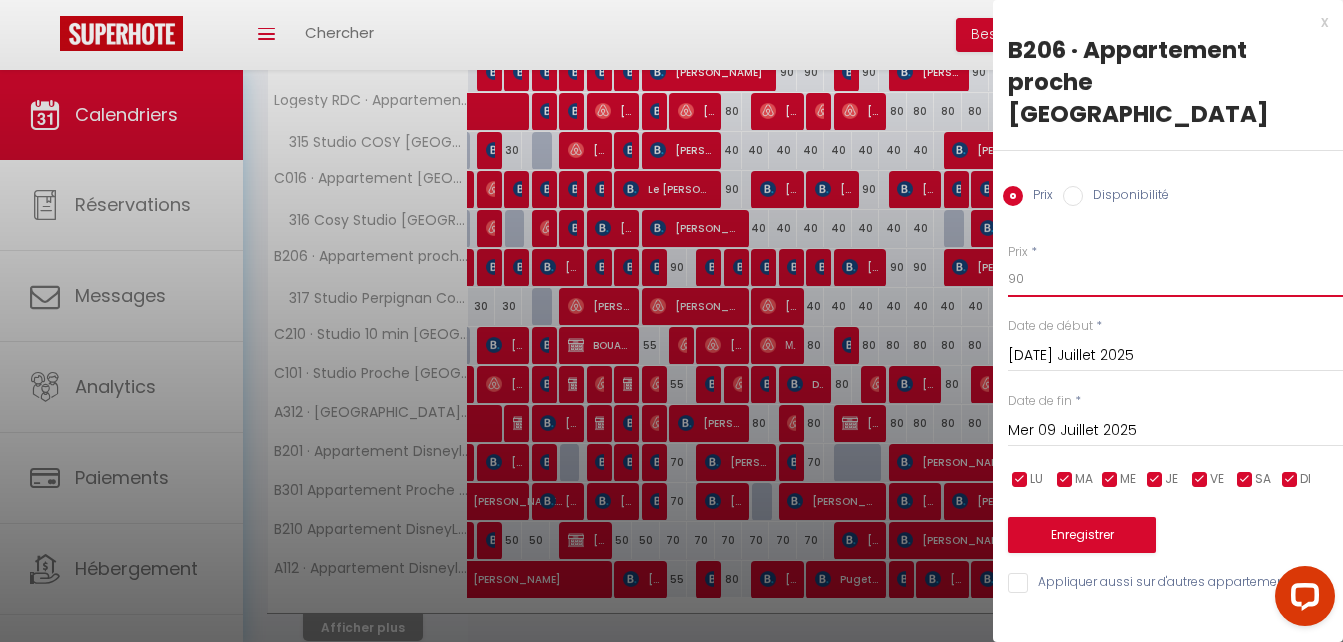 drag, startPoint x: 1101, startPoint y: 245, endPoint x: 989, endPoint y: 258, distance: 112.75194 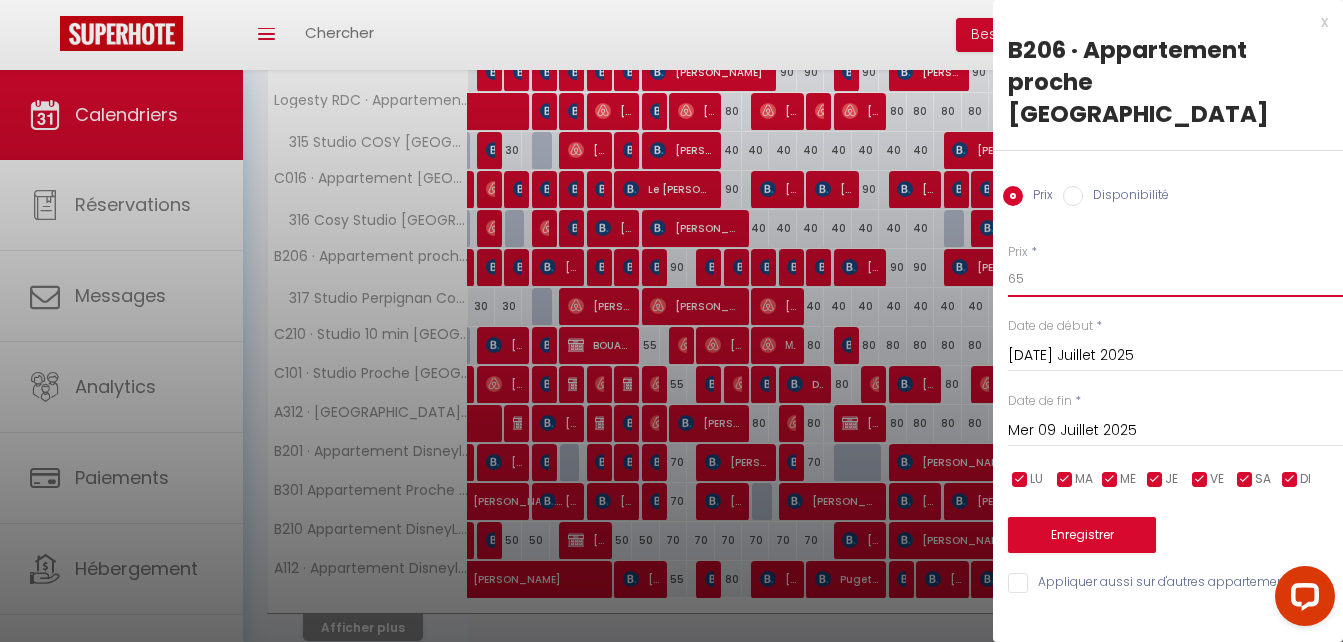 type on "65" 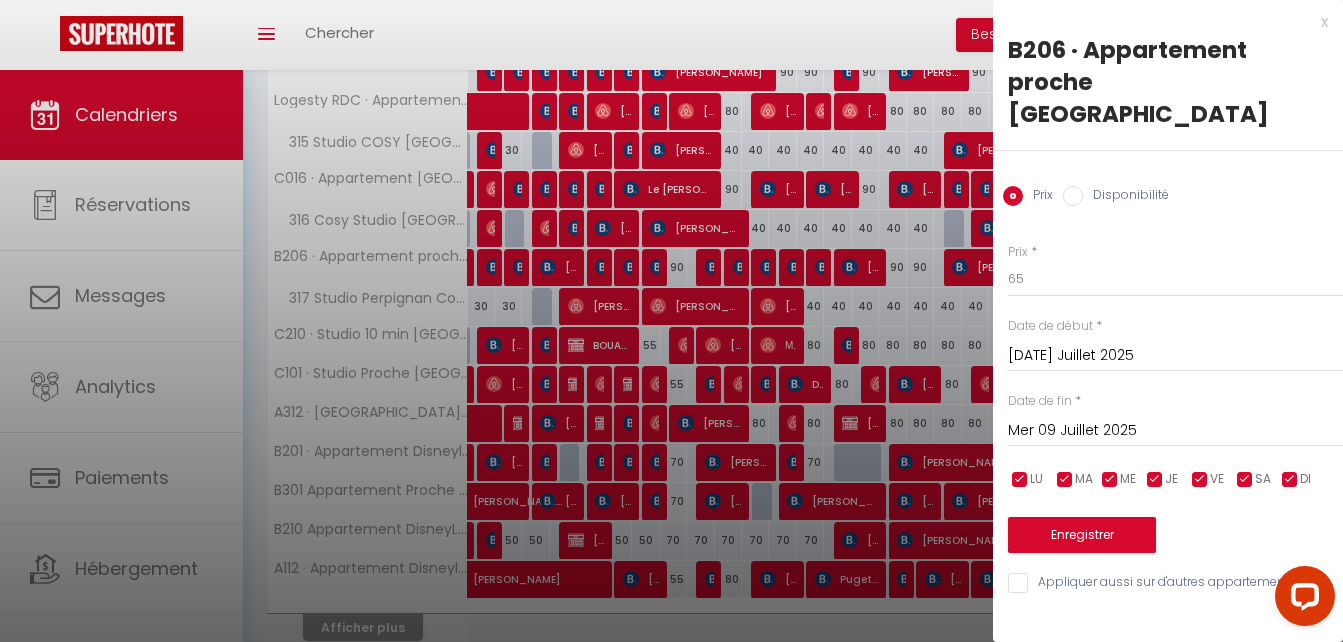 click on "Appliquer aussi sur d'autres appartements" at bounding box center [1175, 583] 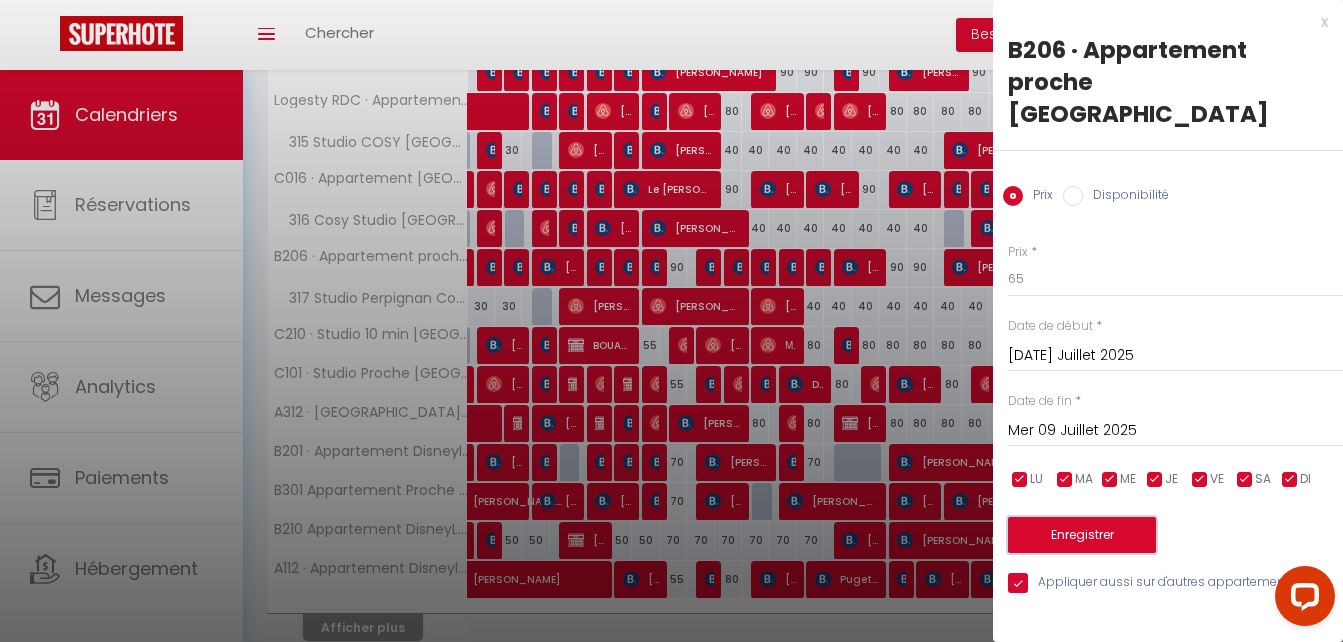 click on "Enregistrer" at bounding box center [1082, 535] 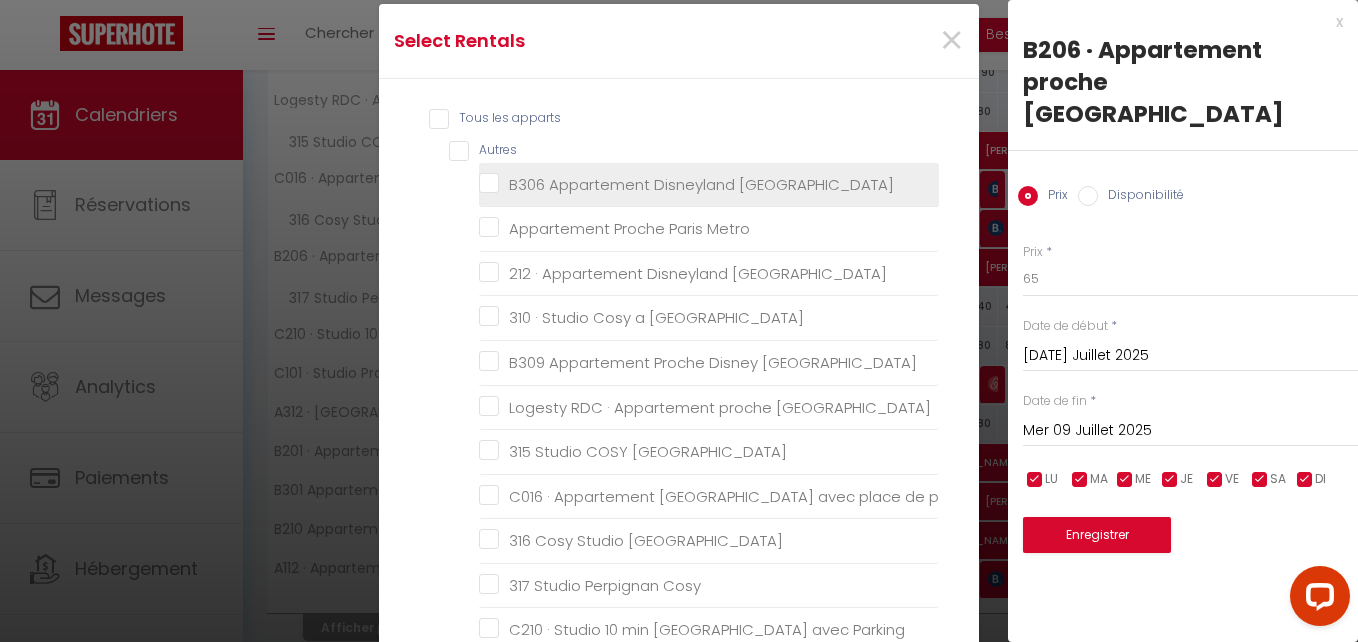 click on "B306 Appartement Disneyland [GEOGRAPHIC_DATA]" at bounding box center (709, 185) 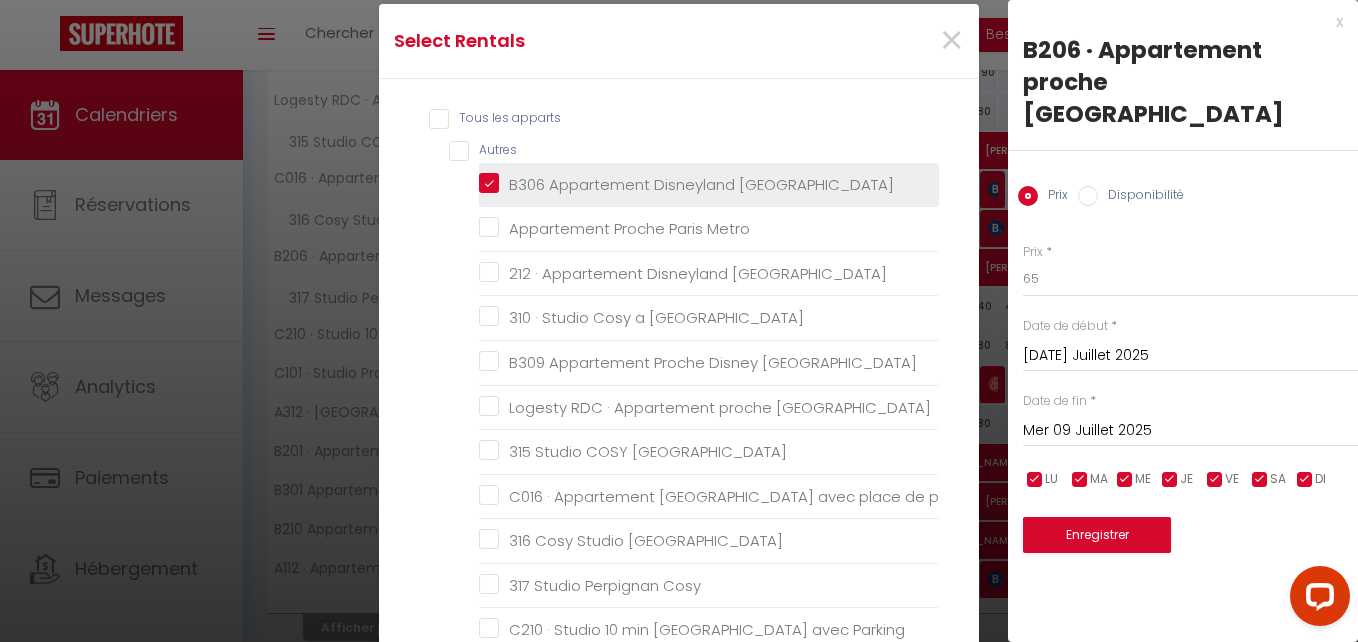 checkbox on "false" 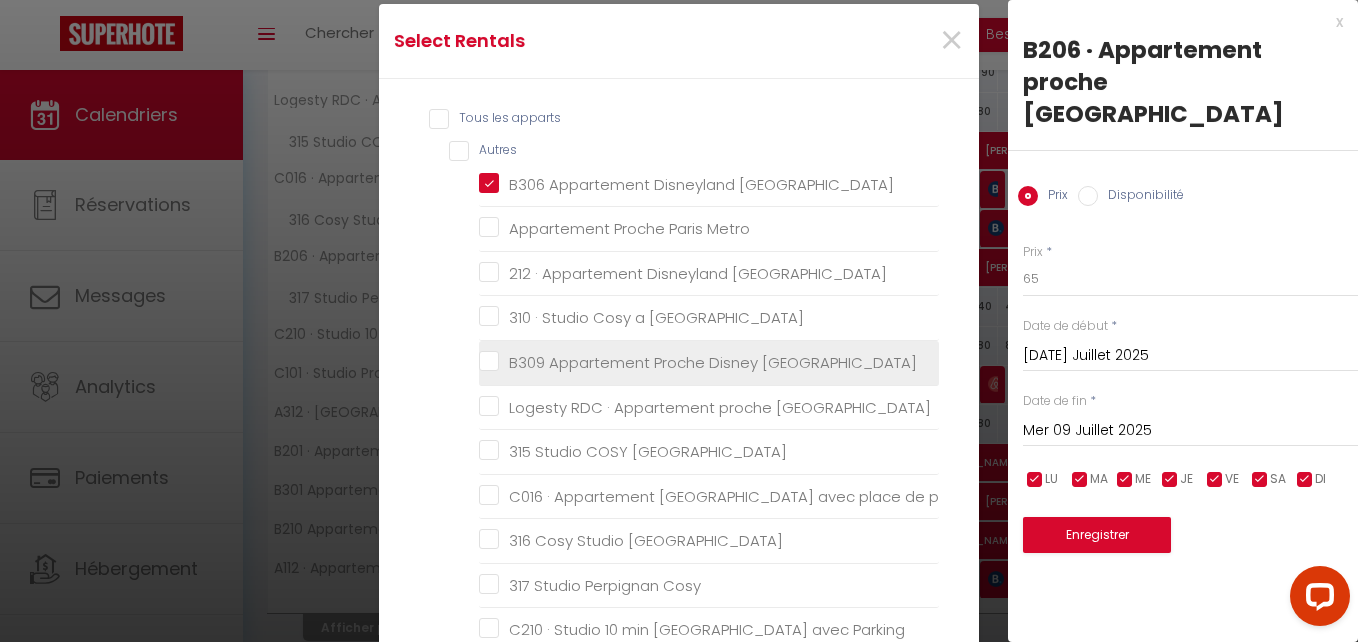 click on "B309 Appartement Proche Disney [GEOGRAPHIC_DATA]" at bounding box center (709, 363) 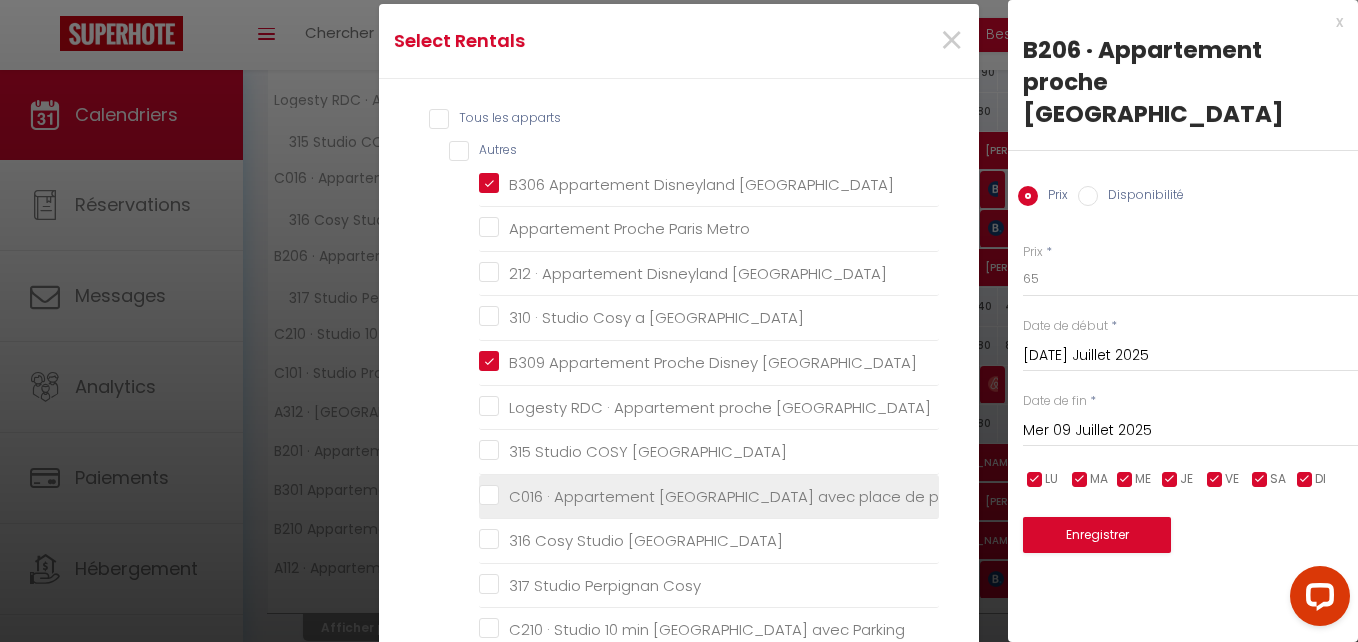 click on "C016 · Appartement [GEOGRAPHIC_DATA] avec place de parking" at bounding box center [709, 496] 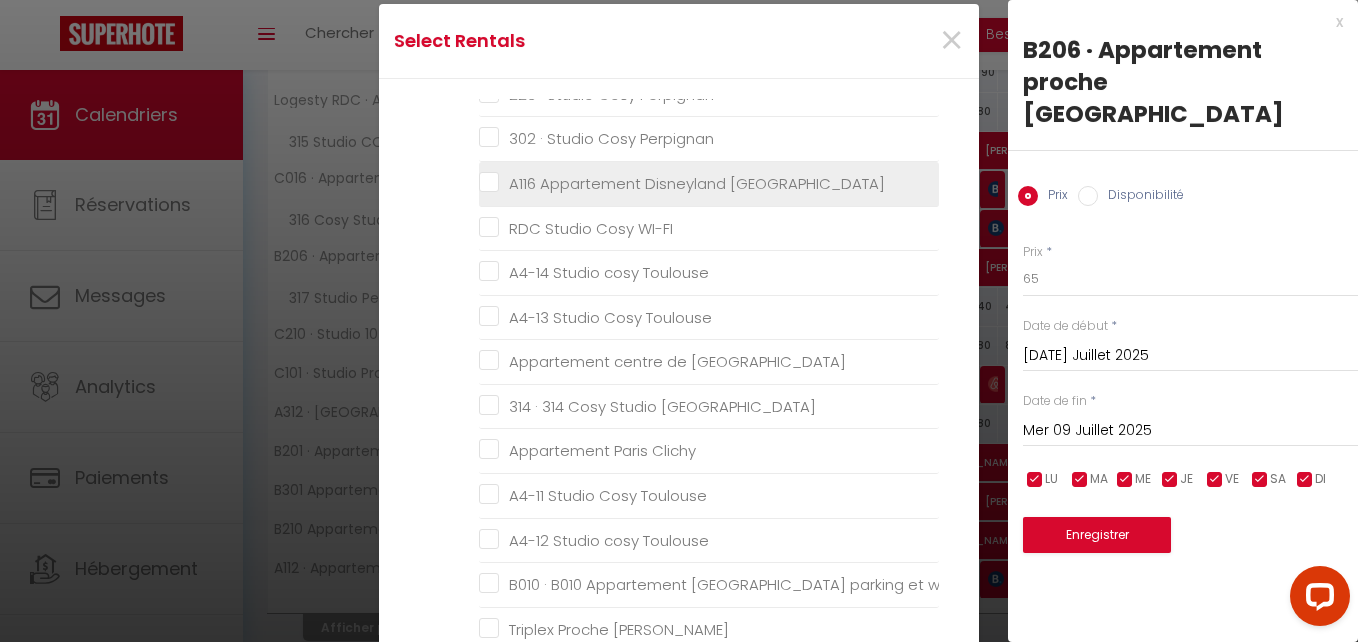 scroll, scrollTop: 959, scrollLeft: 0, axis: vertical 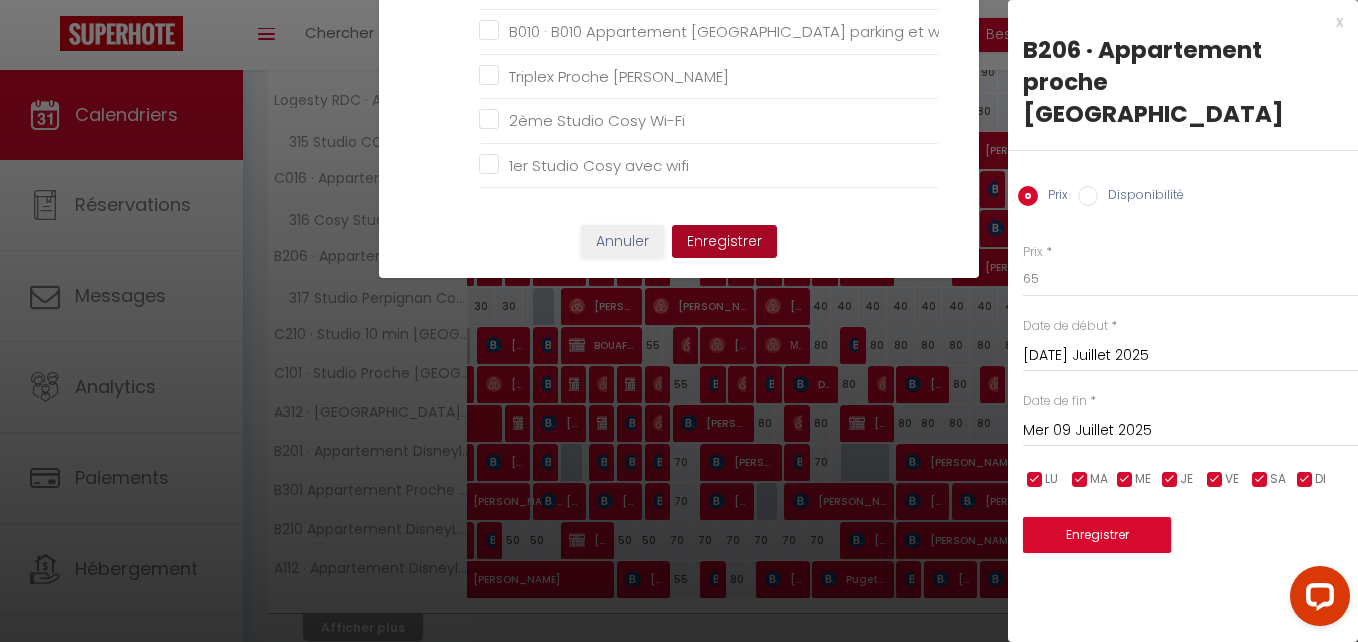 click on "Enregistrer" at bounding box center (724, 242) 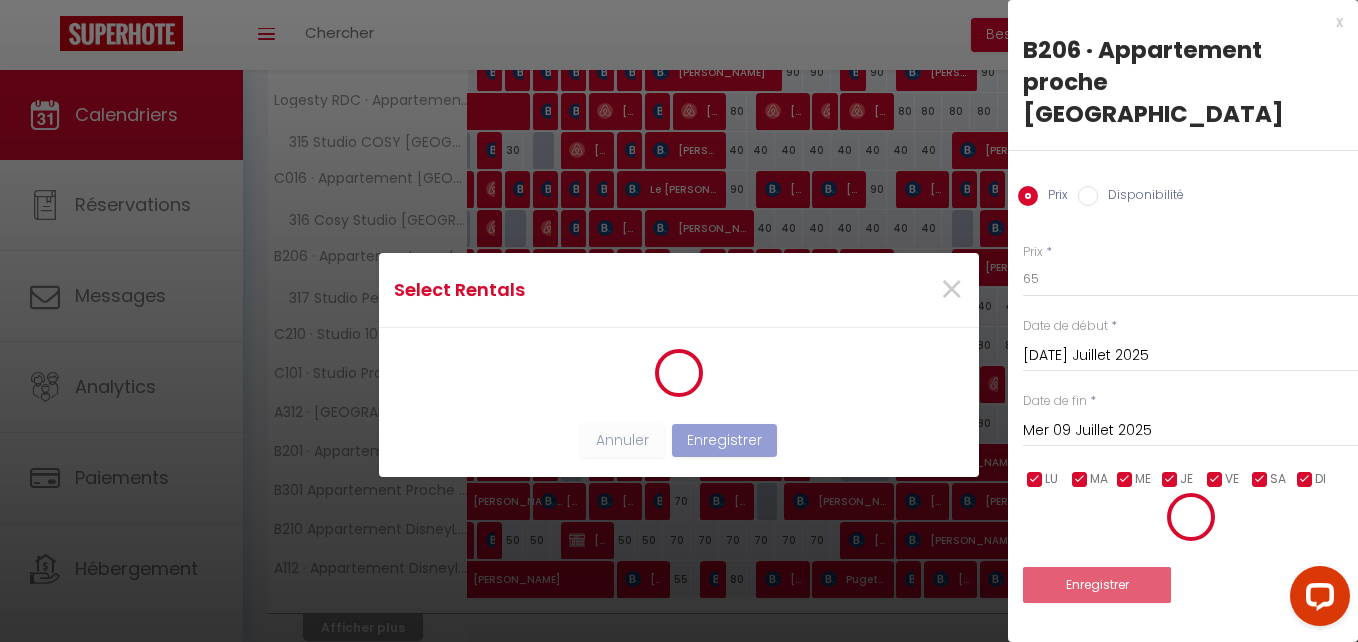 scroll, scrollTop: 0, scrollLeft: 0, axis: both 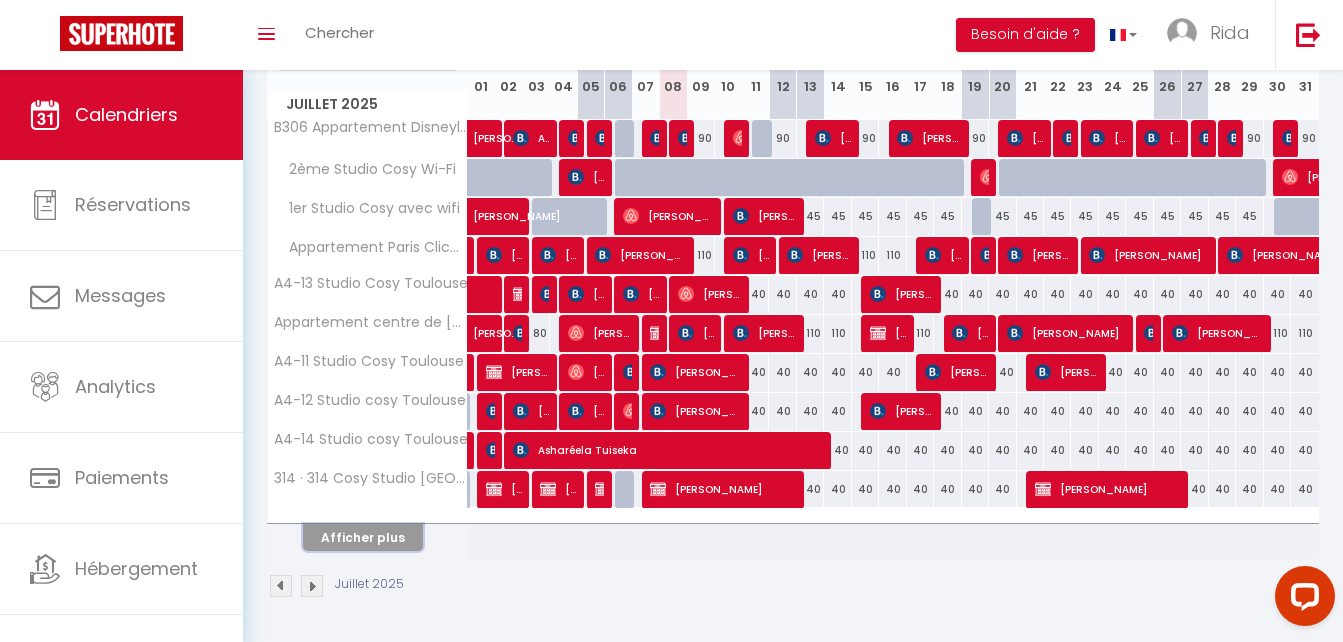 click on "Afficher plus" at bounding box center [363, 537] 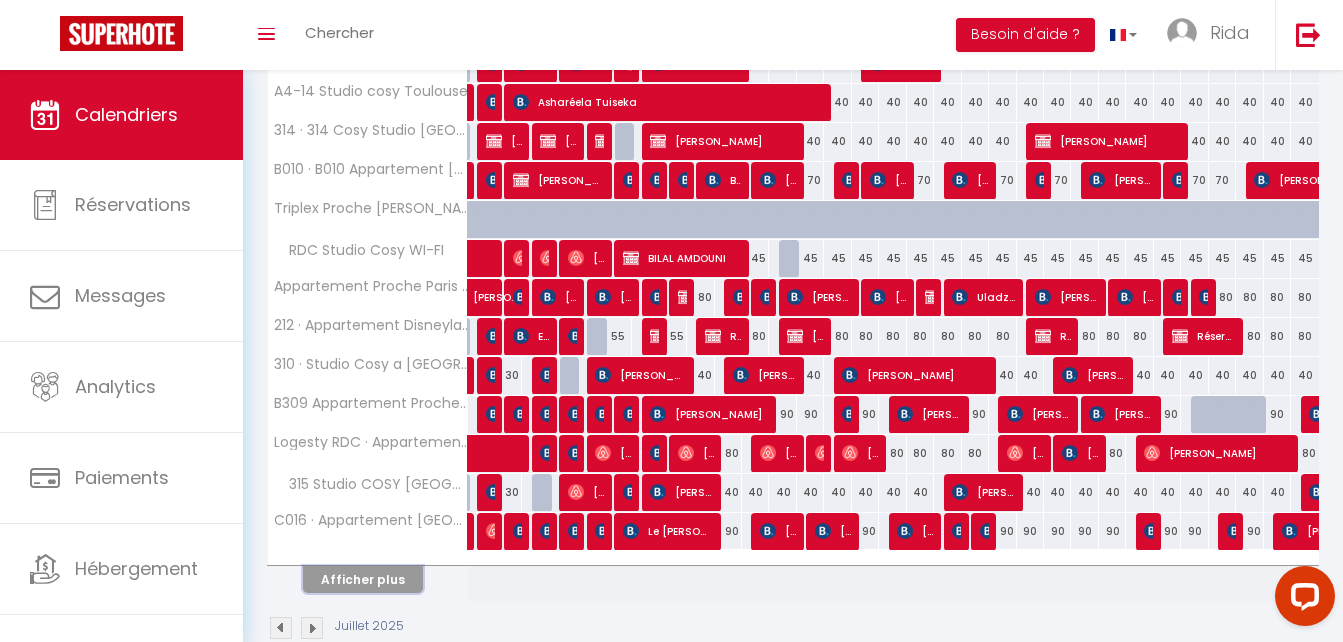 scroll, scrollTop: 687, scrollLeft: 0, axis: vertical 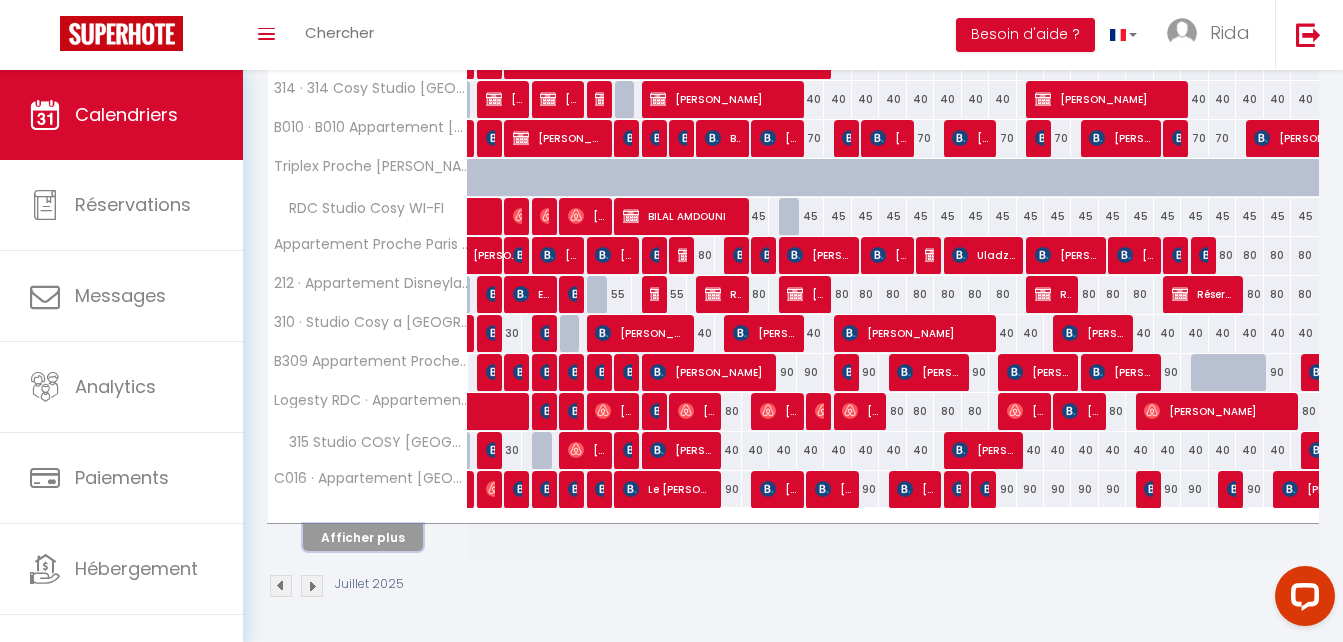 drag, startPoint x: 375, startPoint y: 531, endPoint x: 610, endPoint y: 488, distance: 238.90166 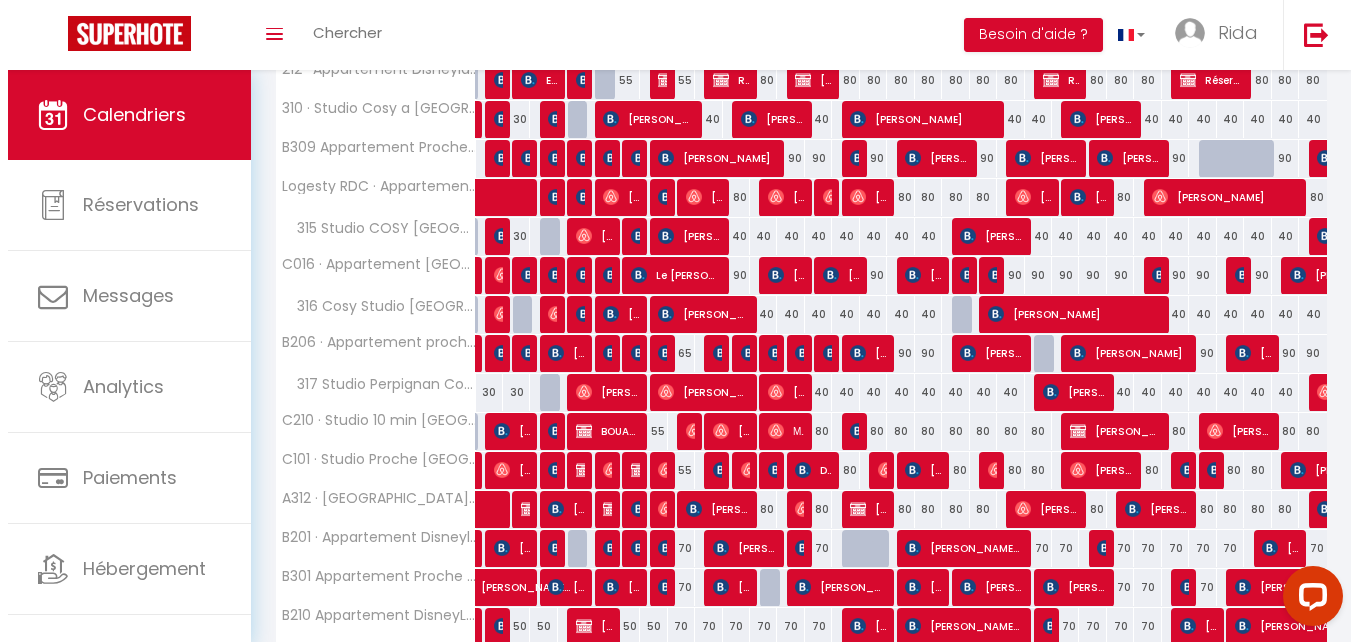 scroll, scrollTop: 987, scrollLeft: 0, axis: vertical 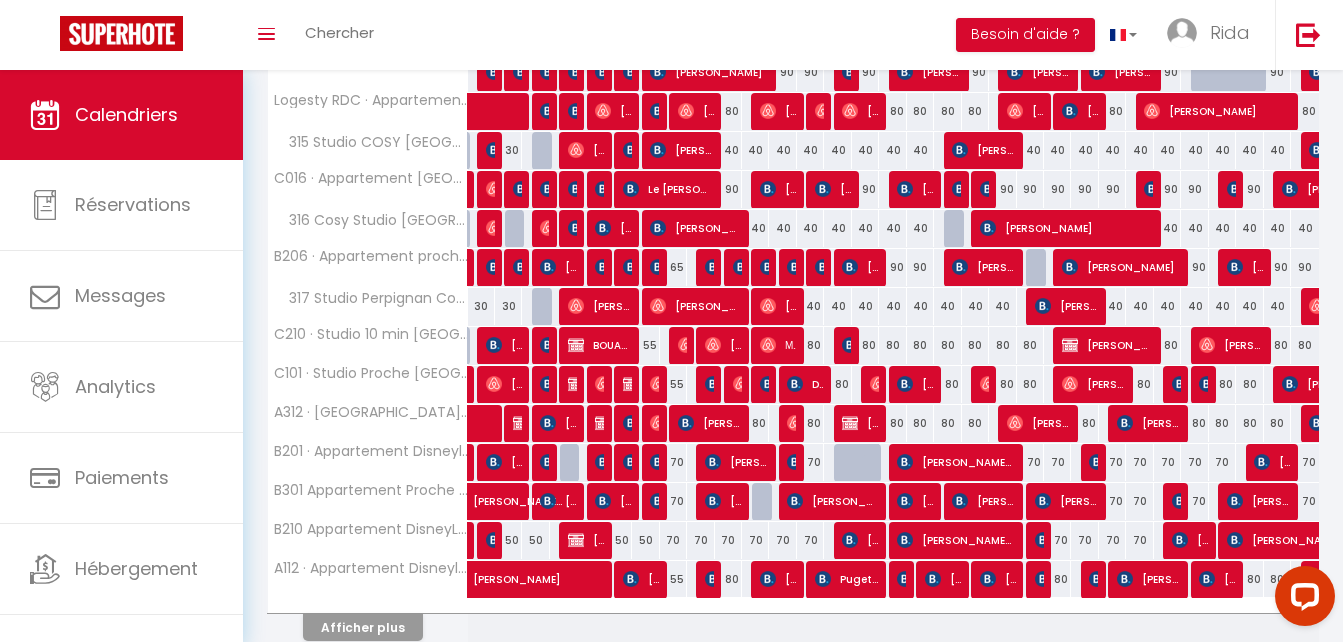 click on "70" at bounding box center [673, 462] 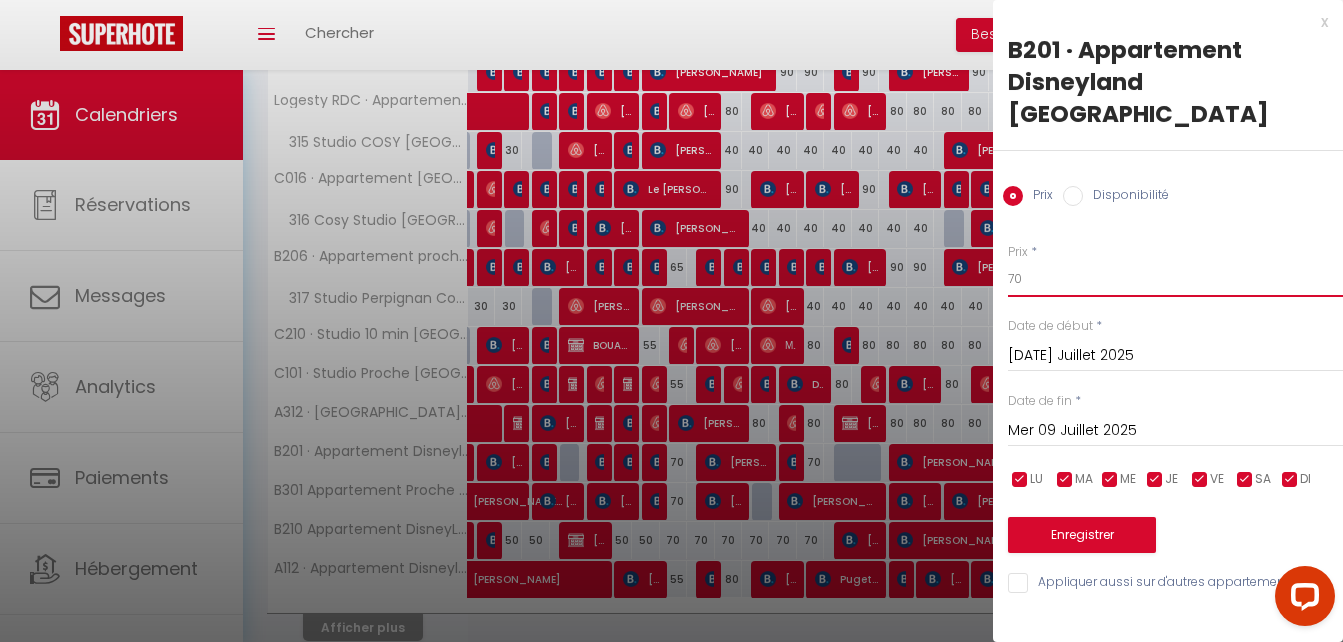 click on "Coaching SuperHote ce soir à 18h00, pour participer:  [URL][DOMAIN_NAME][SECURITY_DATA]   ×     Toggle navigation       Toggle Search     Toggle menubar     Chercher   BUTTON
Besoin d'aide ?
Rida   Paramètres        Équipe     Résultat de la recherche   Aucun résultat     Calendriers     Réservations     Messages     Analytics      Paiements     Hébergement     Notifications                 Résultat de la recherche   Id   Appart   Voyageur    Checkin   Checkout   Nuits   Pers.   Plateforme   Statut     Résultat de la recherche   Aucun résultat           CALENDRIERS
Filtrer par hébergement
Tous       B306 Appartement Disneyland Paris     Appartement Proche Paris Metro     212 · Appartement [GEOGRAPHIC_DATA]     310 · Studio Cosy a Perpignan     B309 Appartement Proche Disney Paris     Logesty RDC · Appartement proche [GEOGRAPHIC_DATA]     315 Studio COSY [GEOGRAPHIC_DATA]" at bounding box center [671, -93] 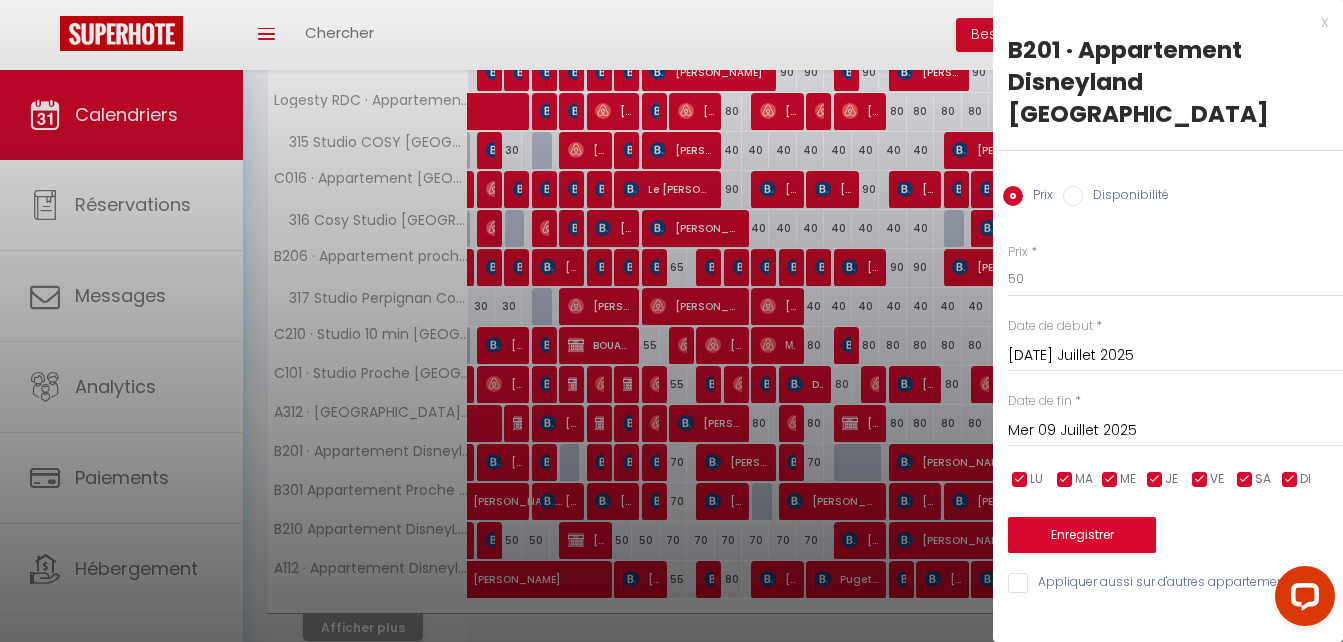 click on "Appliquer aussi sur d'autres appartements" at bounding box center (1175, 583) 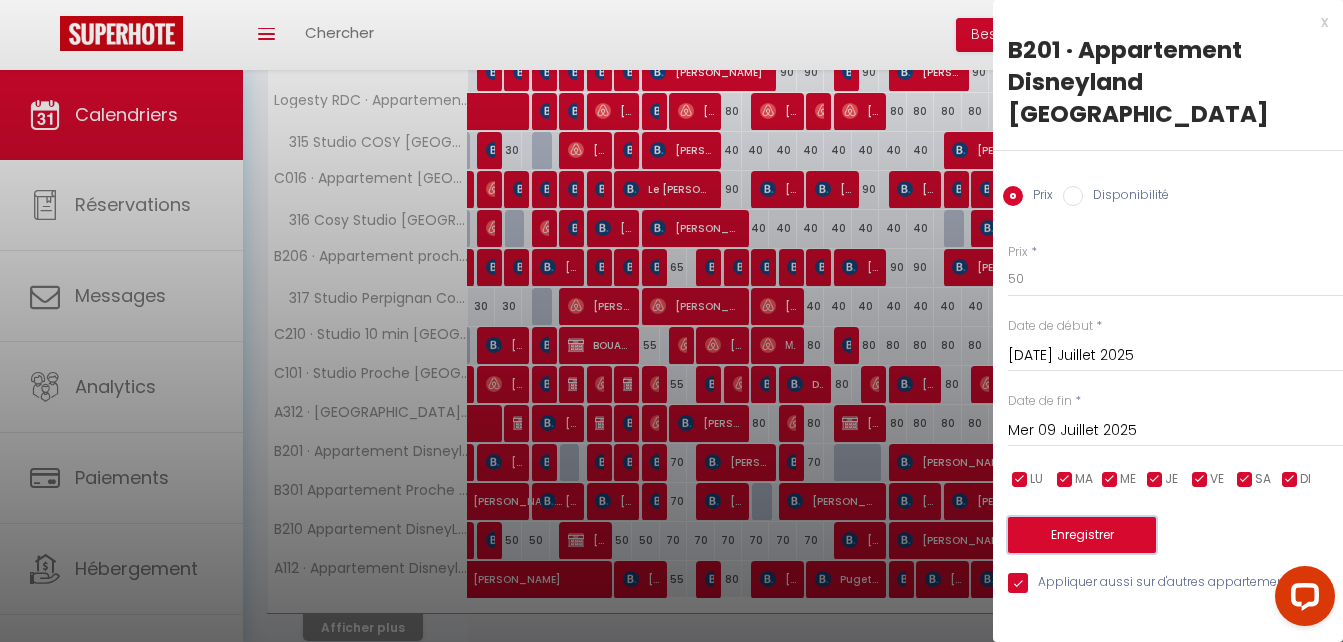 click on "Enregistrer" at bounding box center (1082, 535) 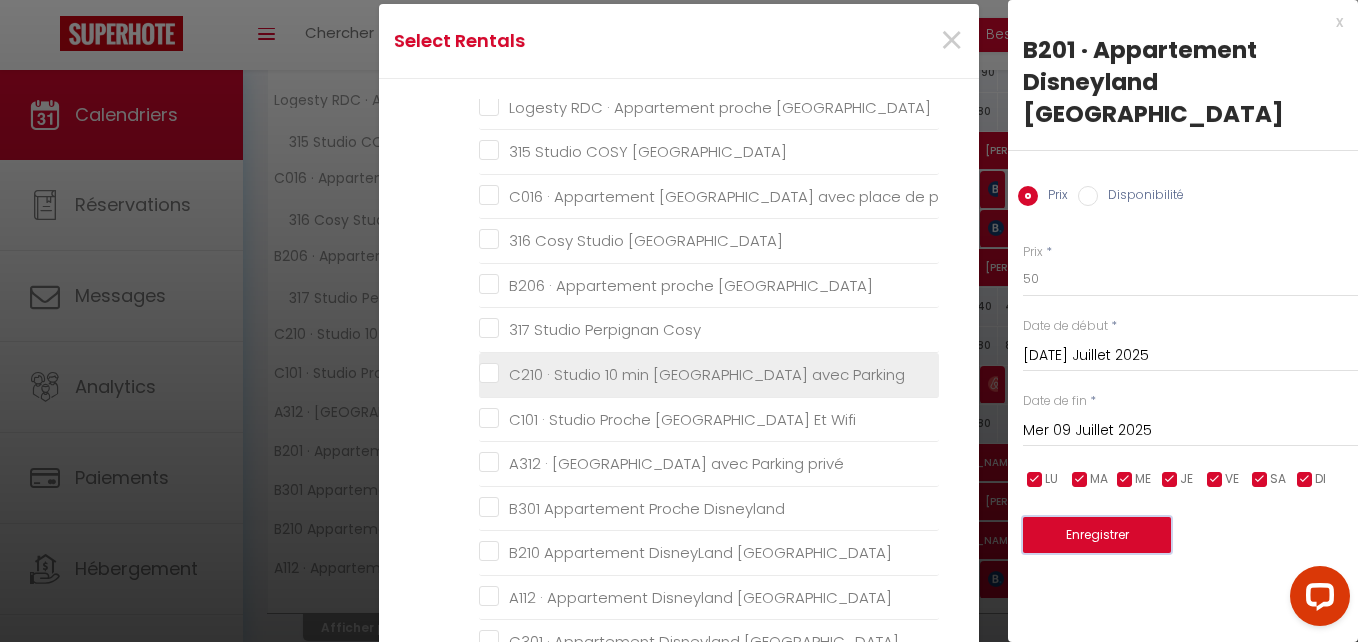 scroll, scrollTop: 400, scrollLeft: 0, axis: vertical 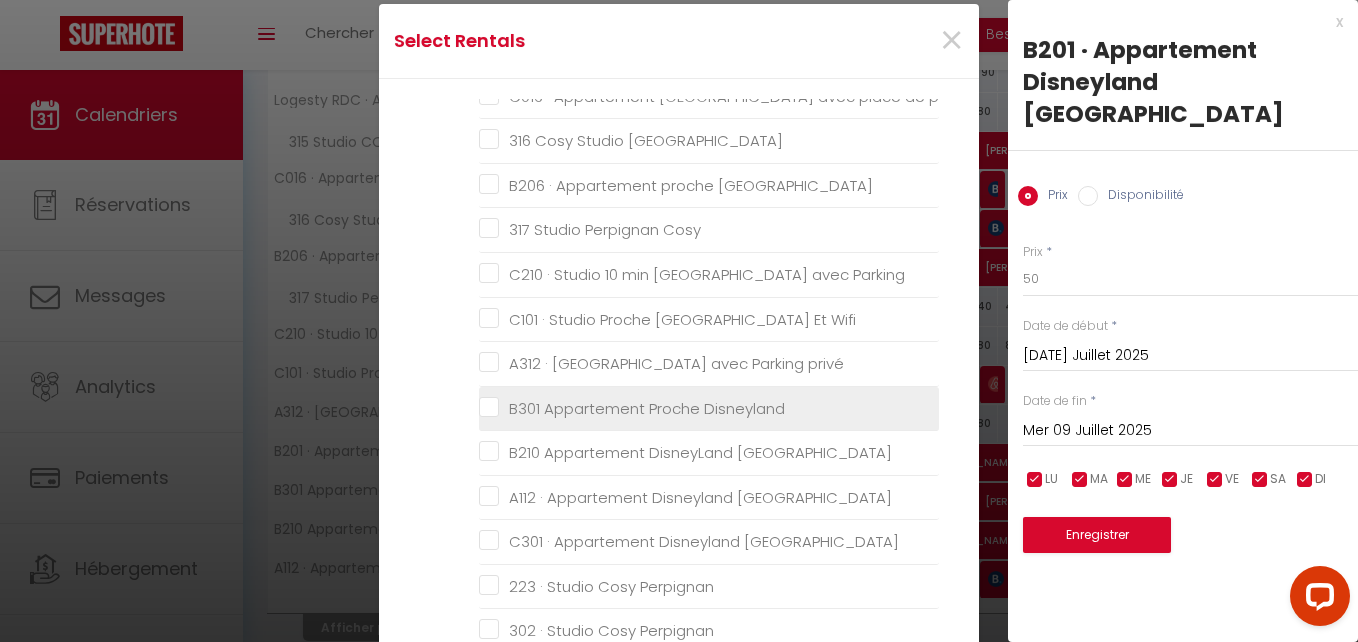 click on "B301 Appartement Proche Disneyland" at bounding box center [709, 408] 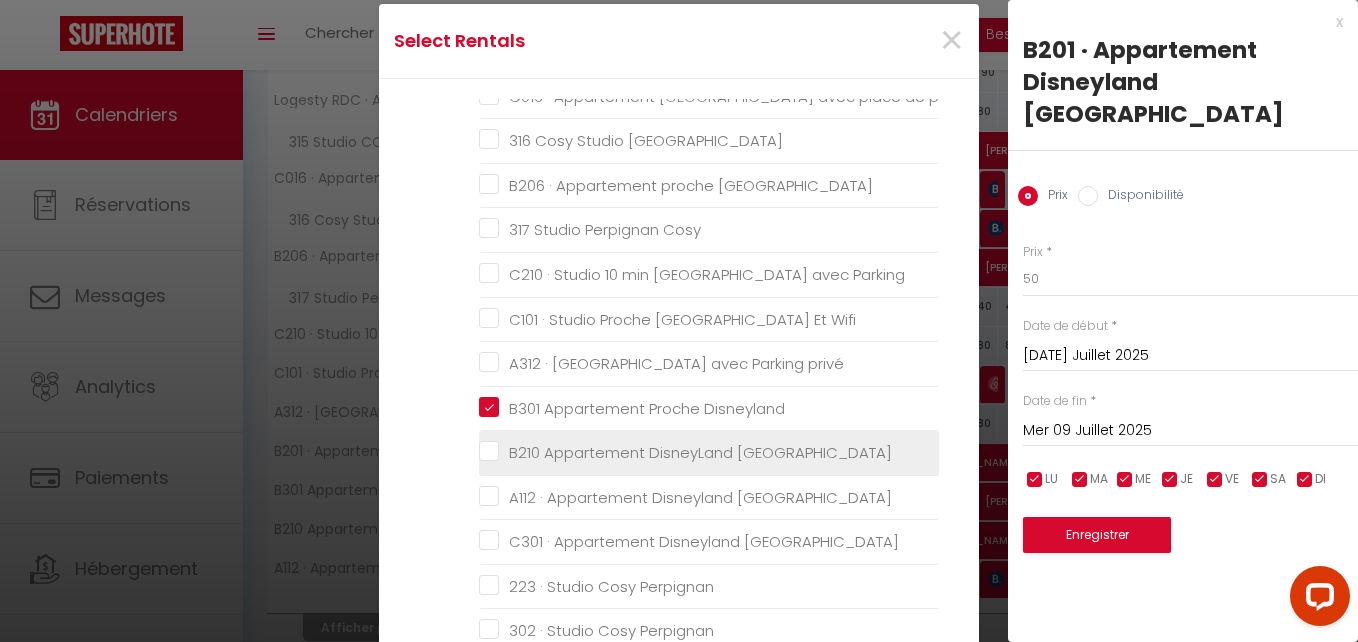 click on "B210 Appartement  DisneyLand [GEOGRAPHIC_DATA]" at bounding box center (709, 453) 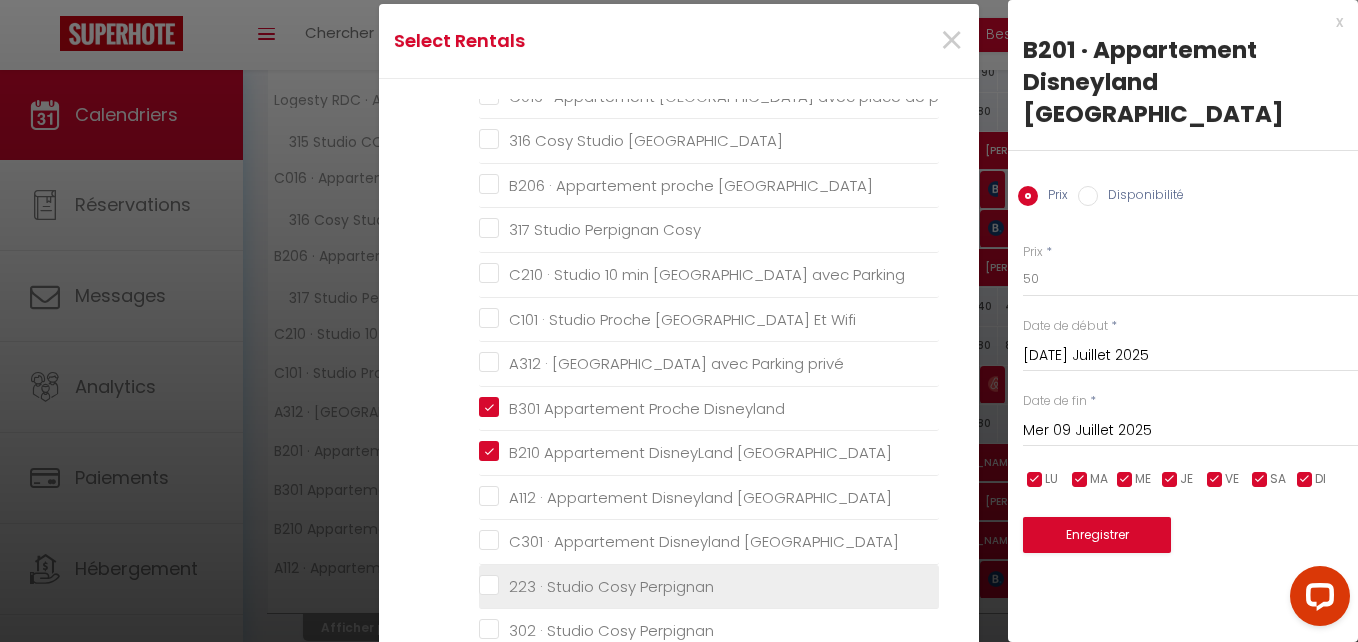 click on "223 · Studio Cosy Perpignan" at bounding box center (709, 587) 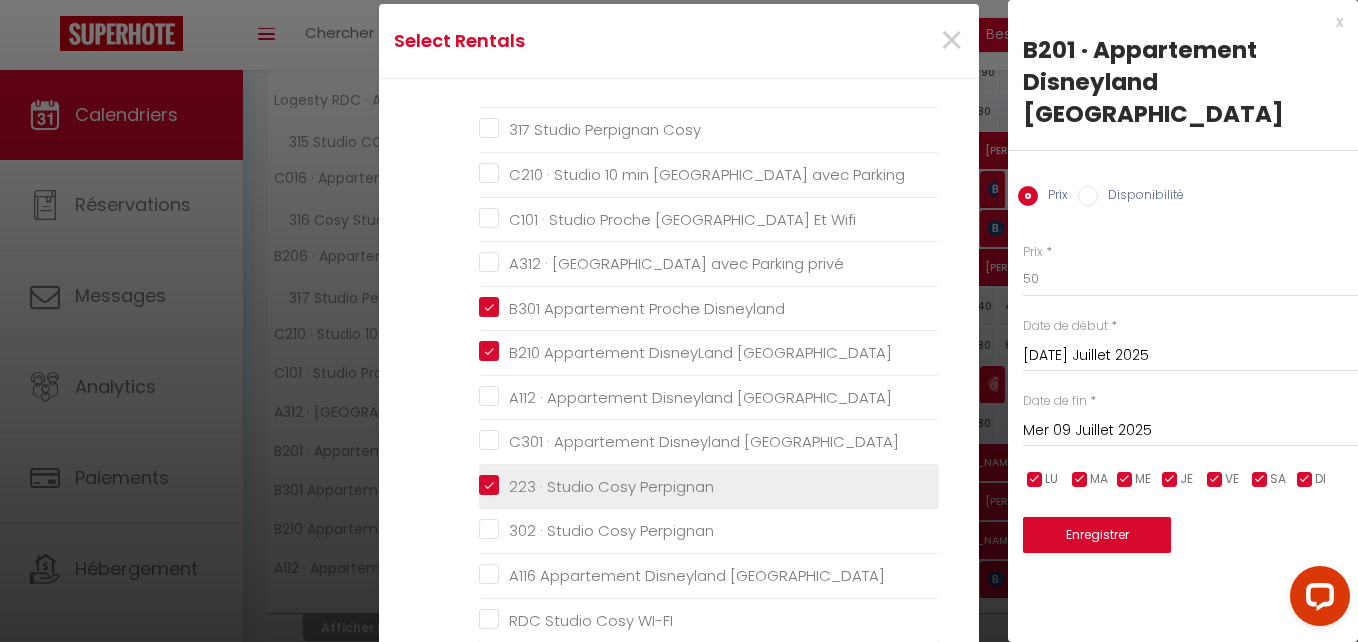 scroll, scrollTop: 600, scrollLeft: 0, axis: vertical 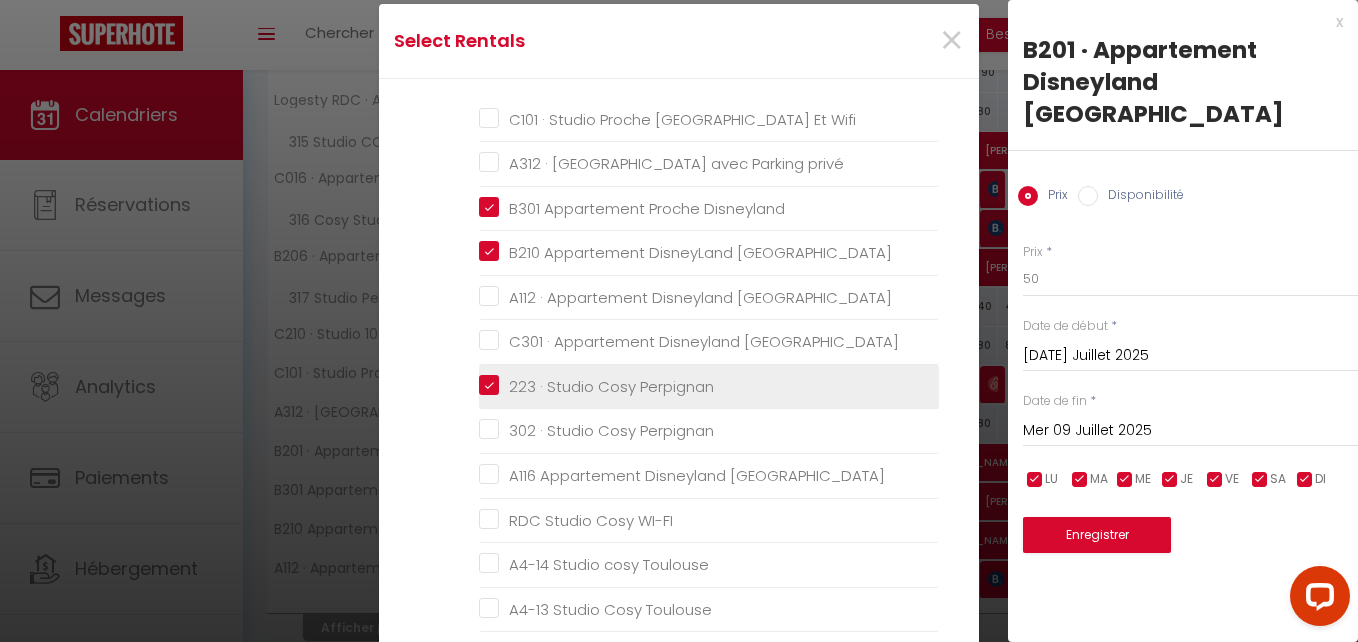 click on "223 · Studio Cosy Perpignan" at bounding box center [709, 387] 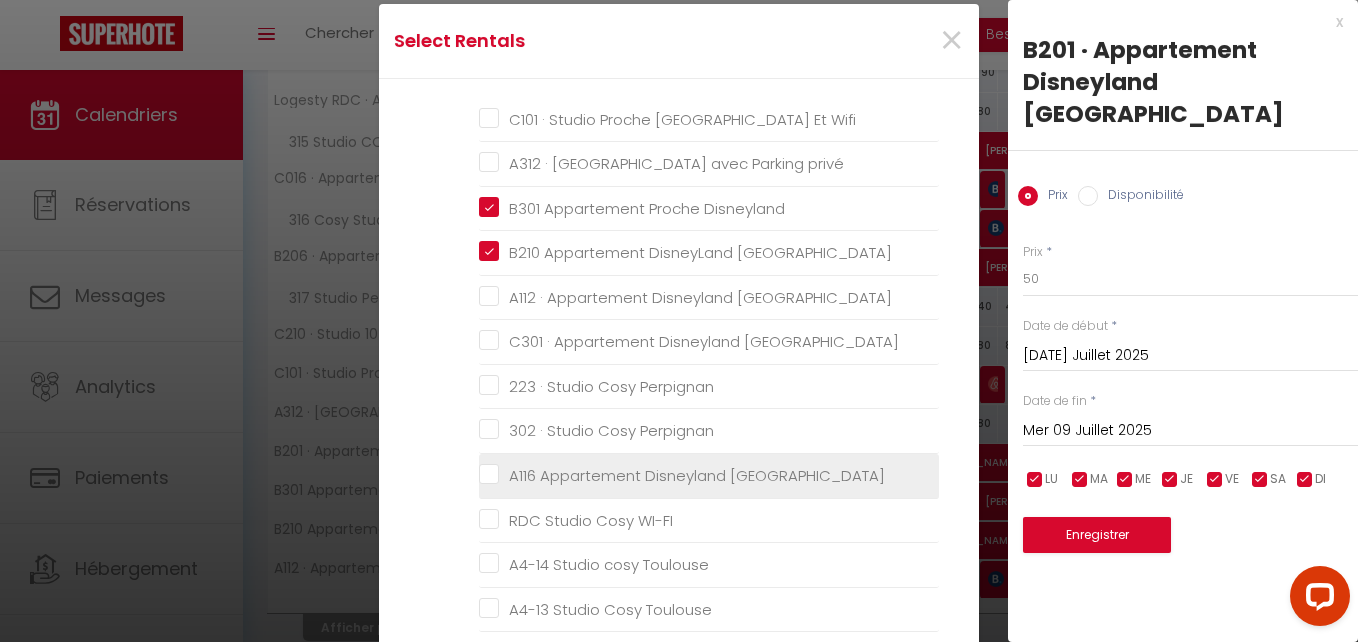 click on "A116 Appartement Disneyland [GEOGRAPHIC_DATA]" at bounding box center (709, 476) 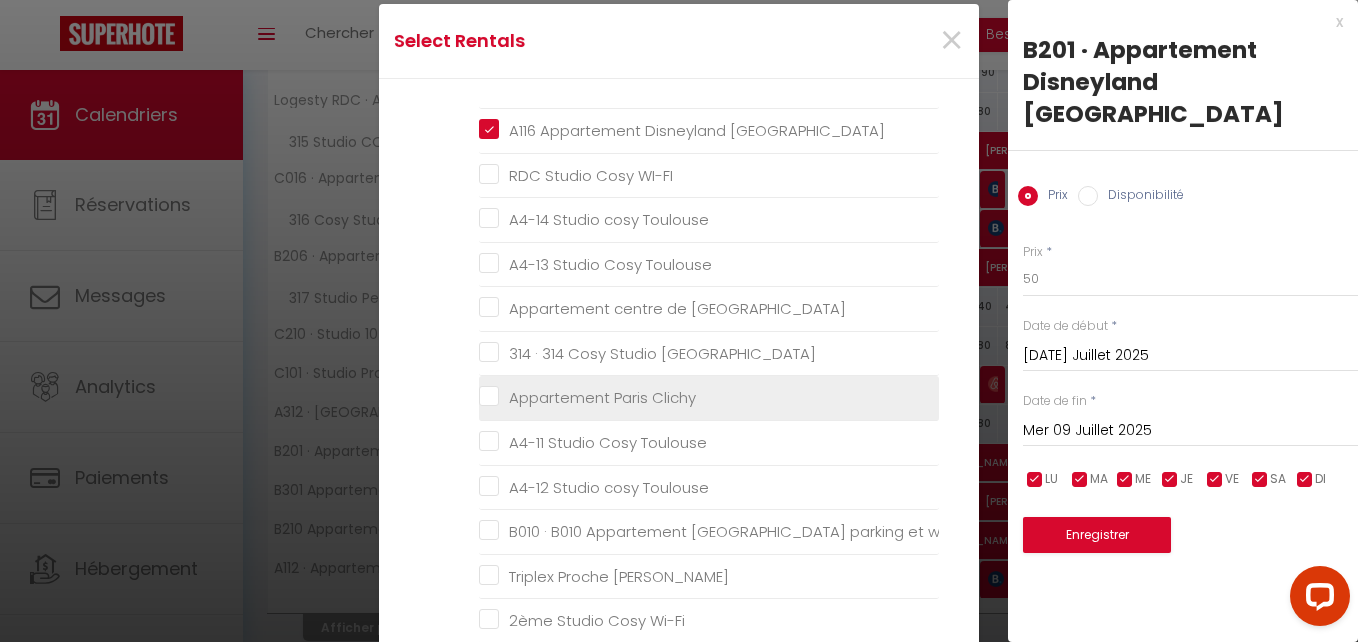 scroll, scrollTop: 959, scrollLeft: 0, axis: vertical 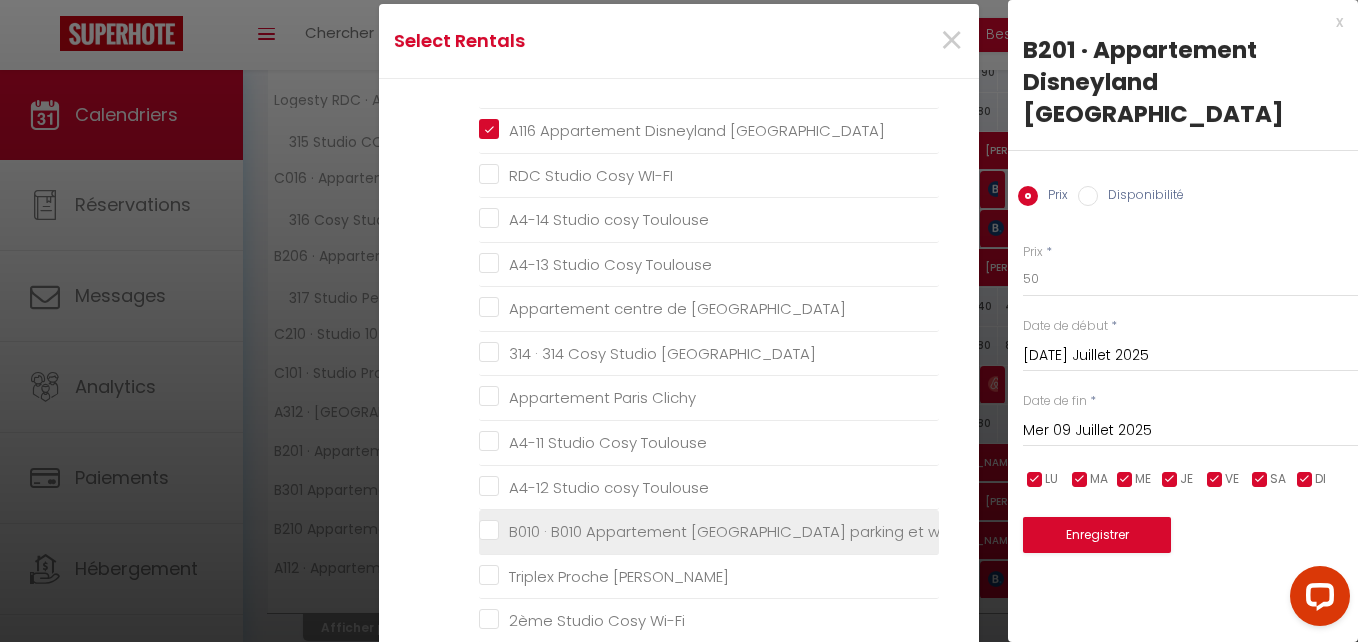 click on "B010 · B010 Appartement [GEOGRAPHIC_DATA] parking et wifi" at bounding box center [709, 532] 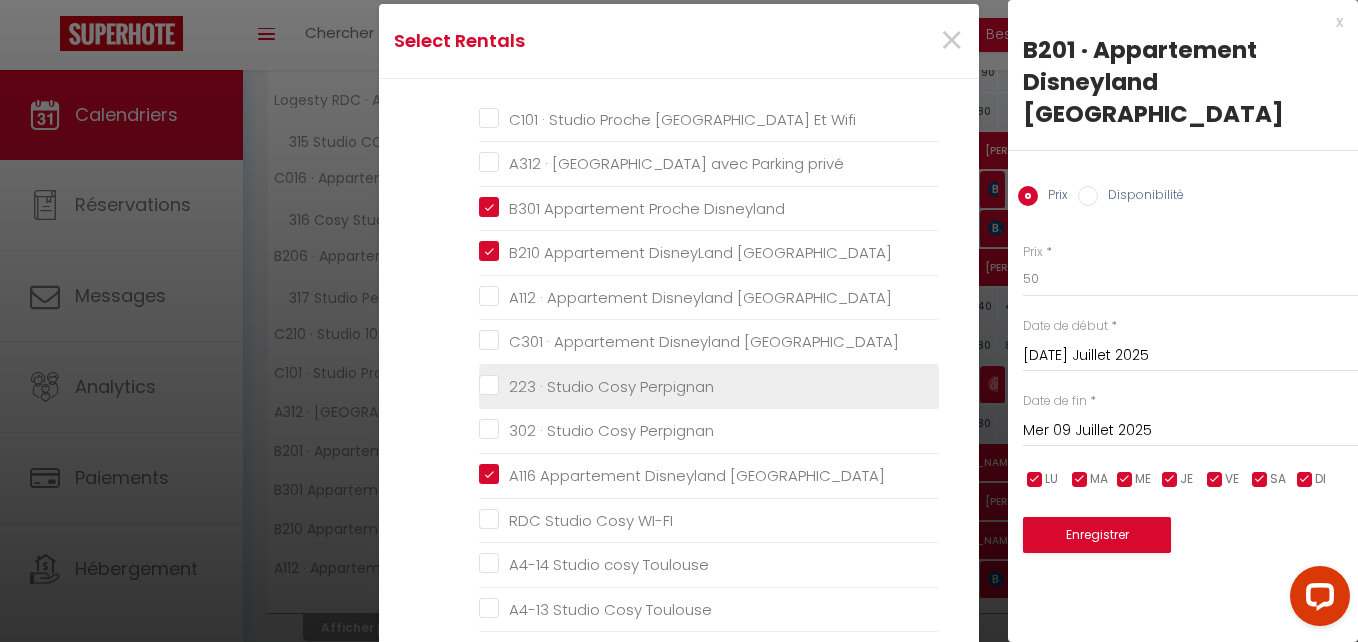 scroll, scrollTop: 959, scrollLeft: 0, axis: vertical 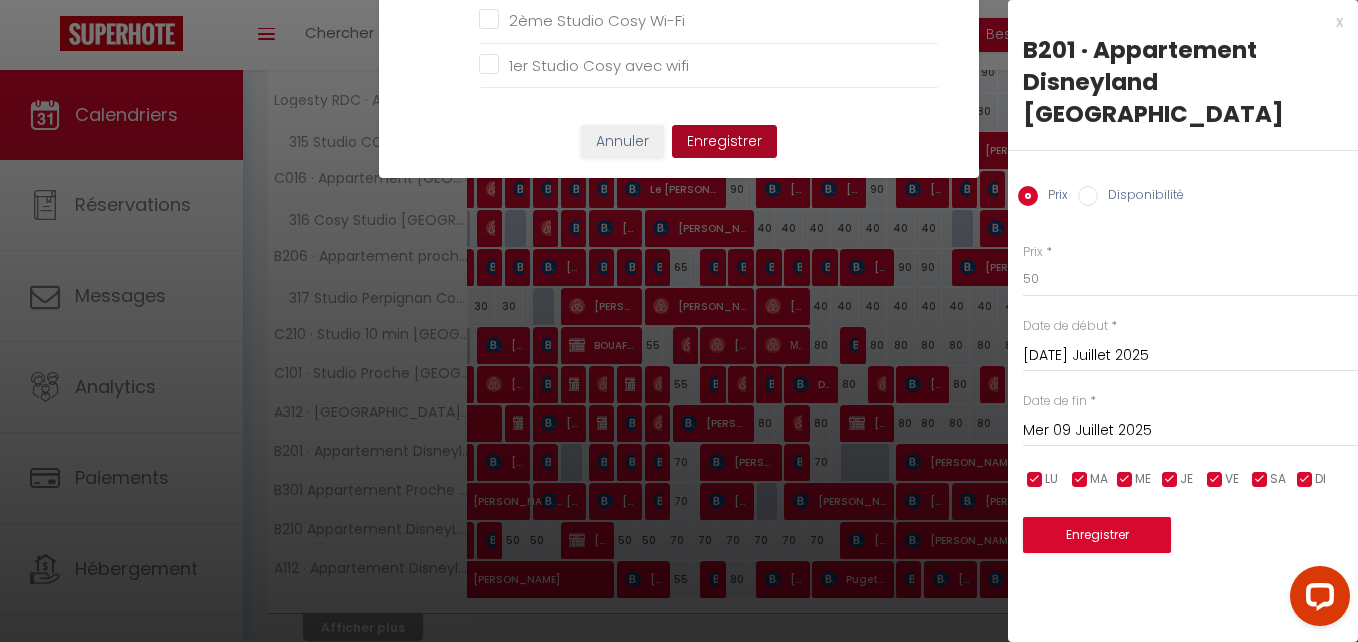 click on "Enregistrer" at bounding box center (724, 142) 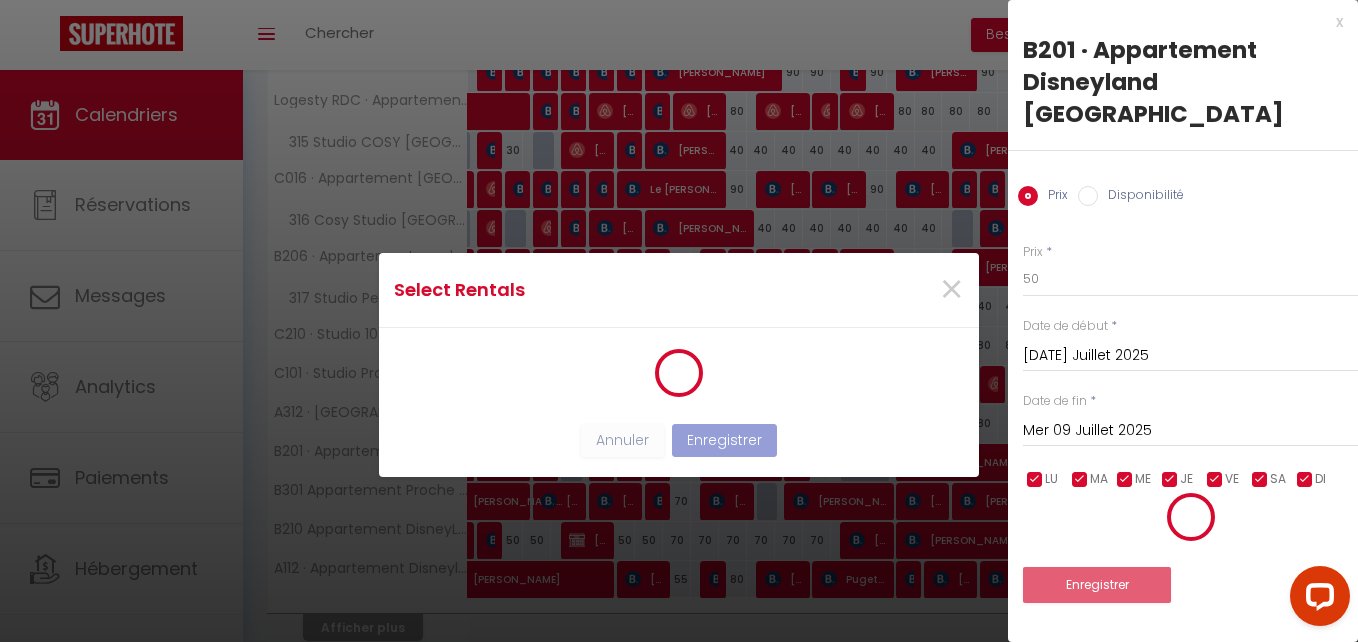 scroll, scrollTop: 0, scrollLeft: 0, axis: both 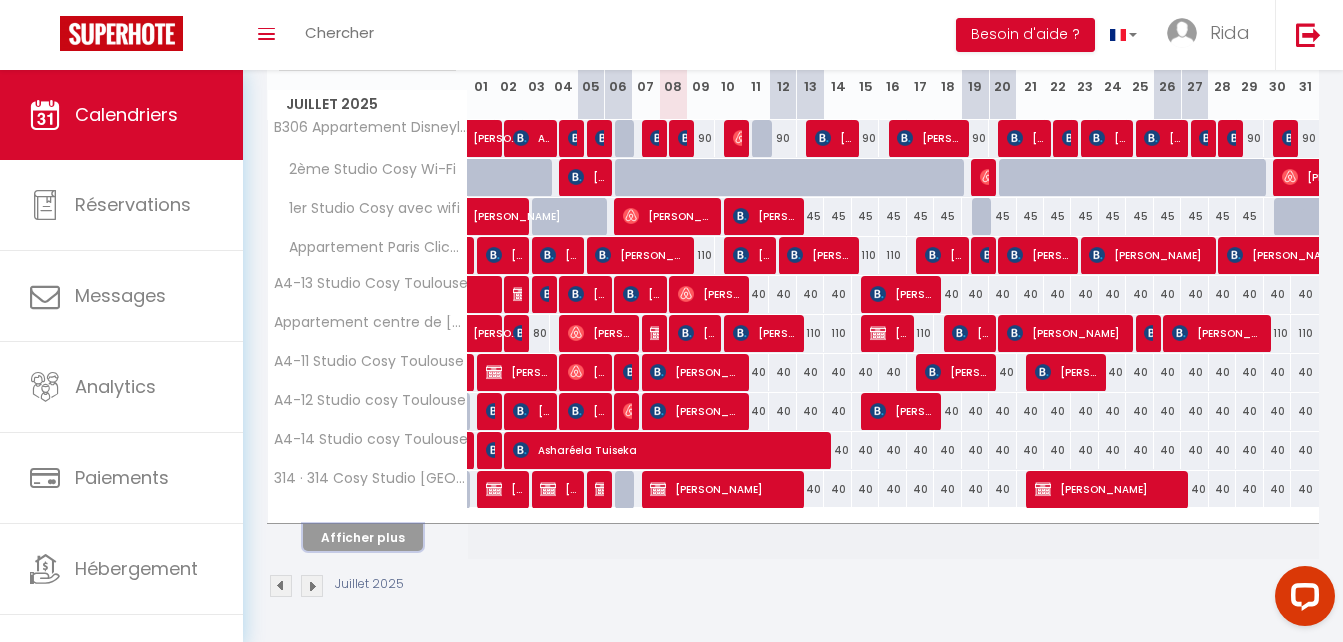 click on "Afficher plus" at bounding box center [363, 537] 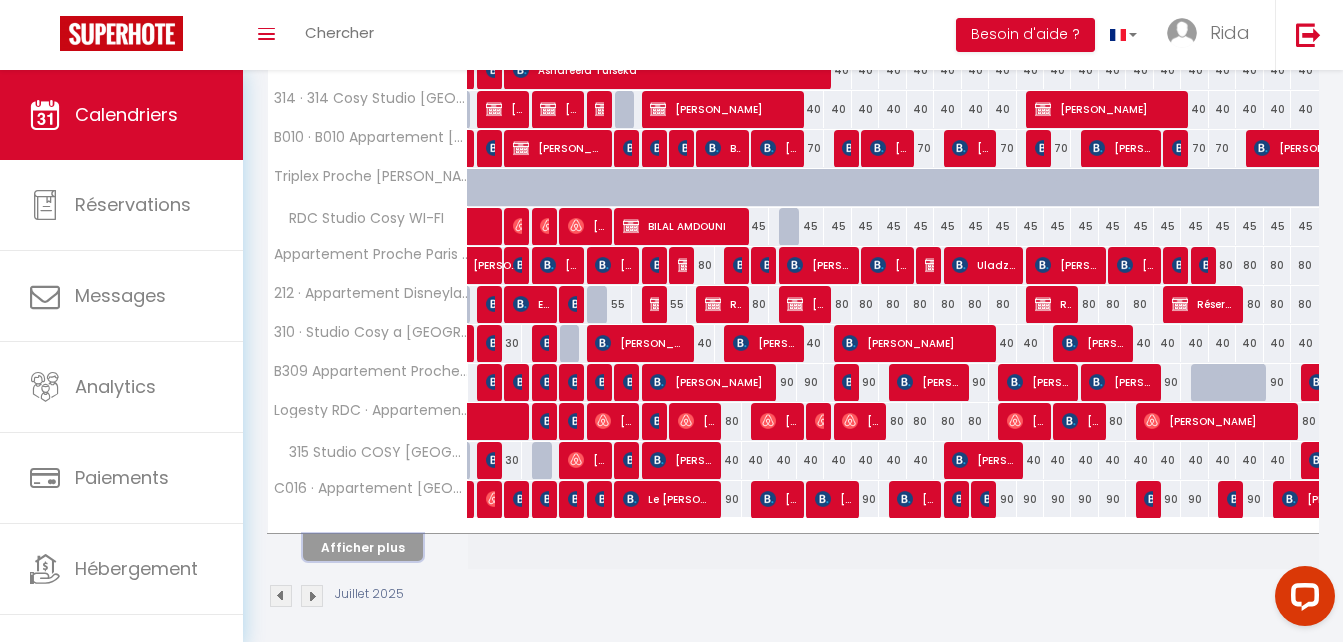 scroll, scrollTop: 687, scrollLeft: 0, axis: vertical 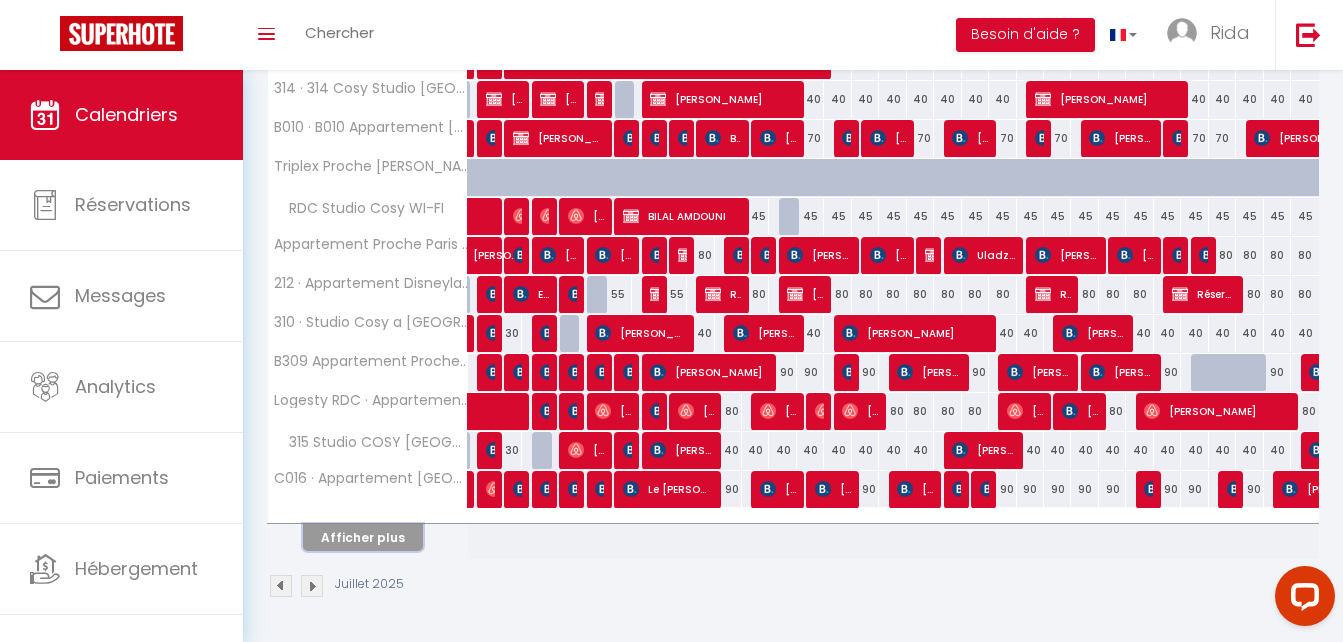click on "Afficher plus" at bounding box center (363, 537) 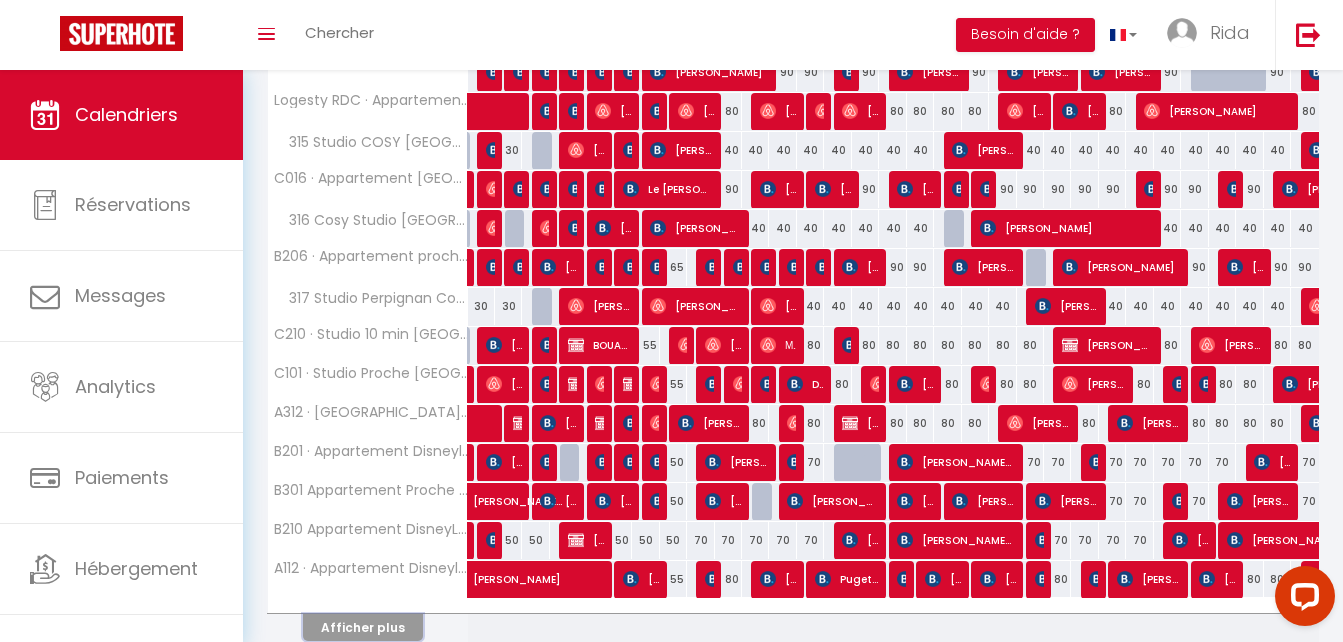scroll, scrollTop: 1077, scrollLeft: 0, axis: vertical 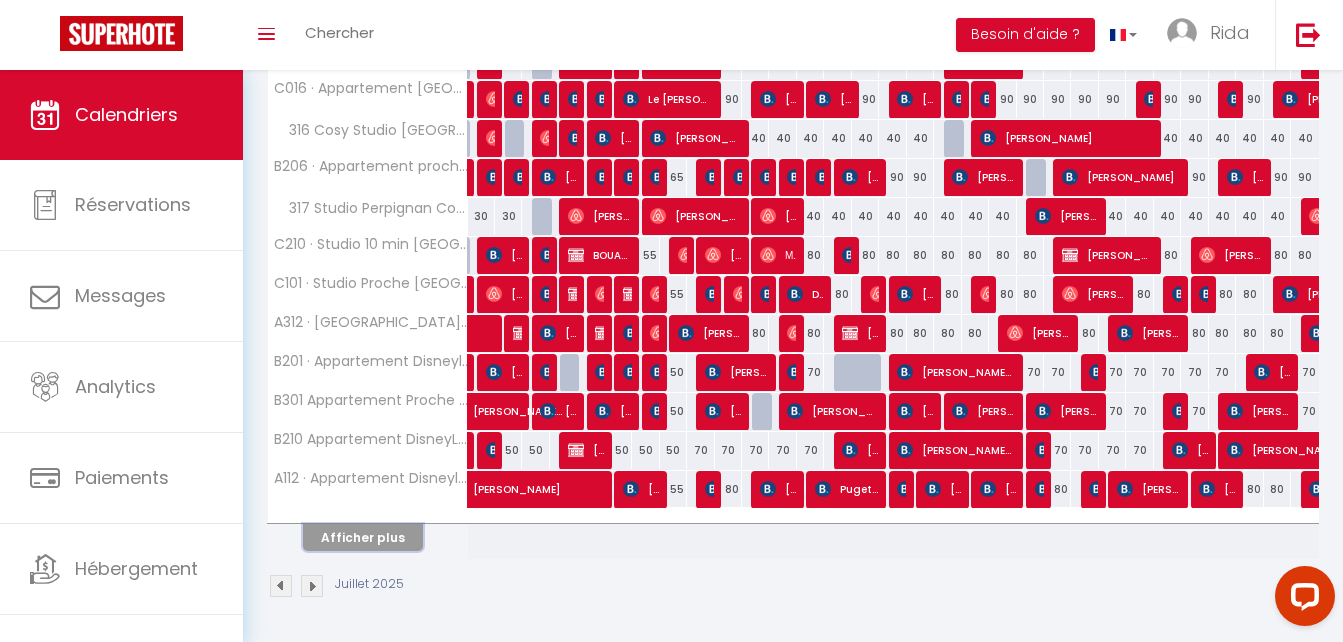 click on "Afficher plus" at bounding box center (363, 537) 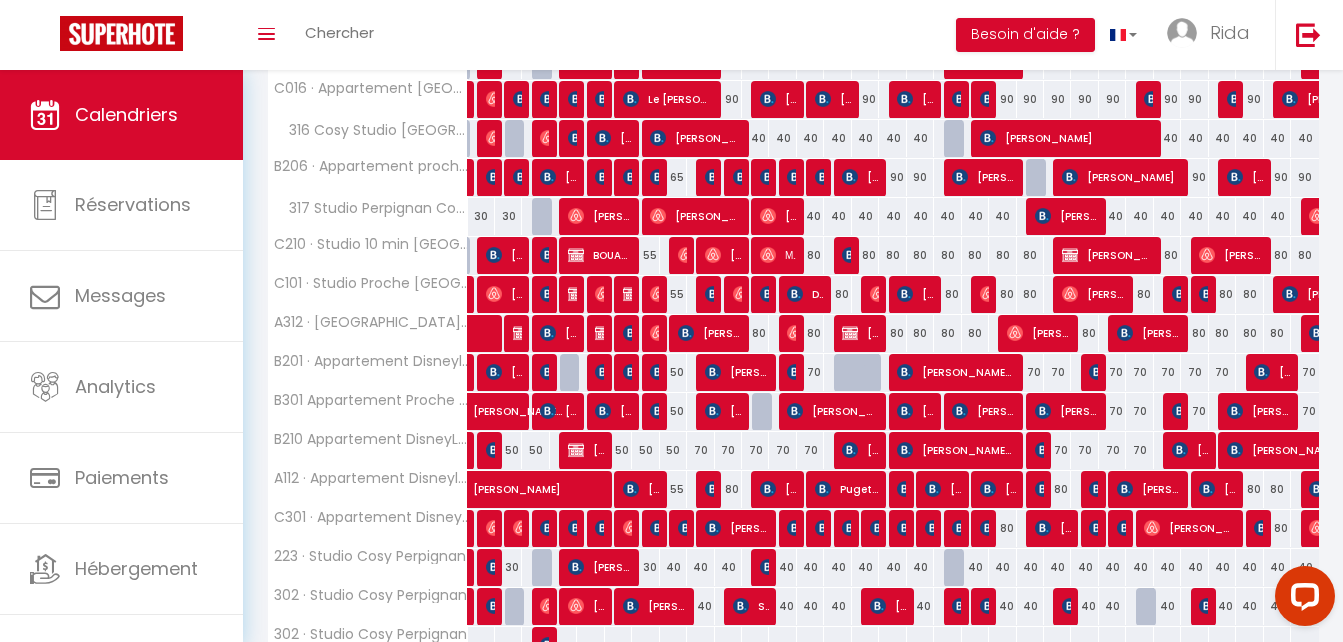 scroll, scrollTop: 1223, scrollLeft: 0, axis: vertical 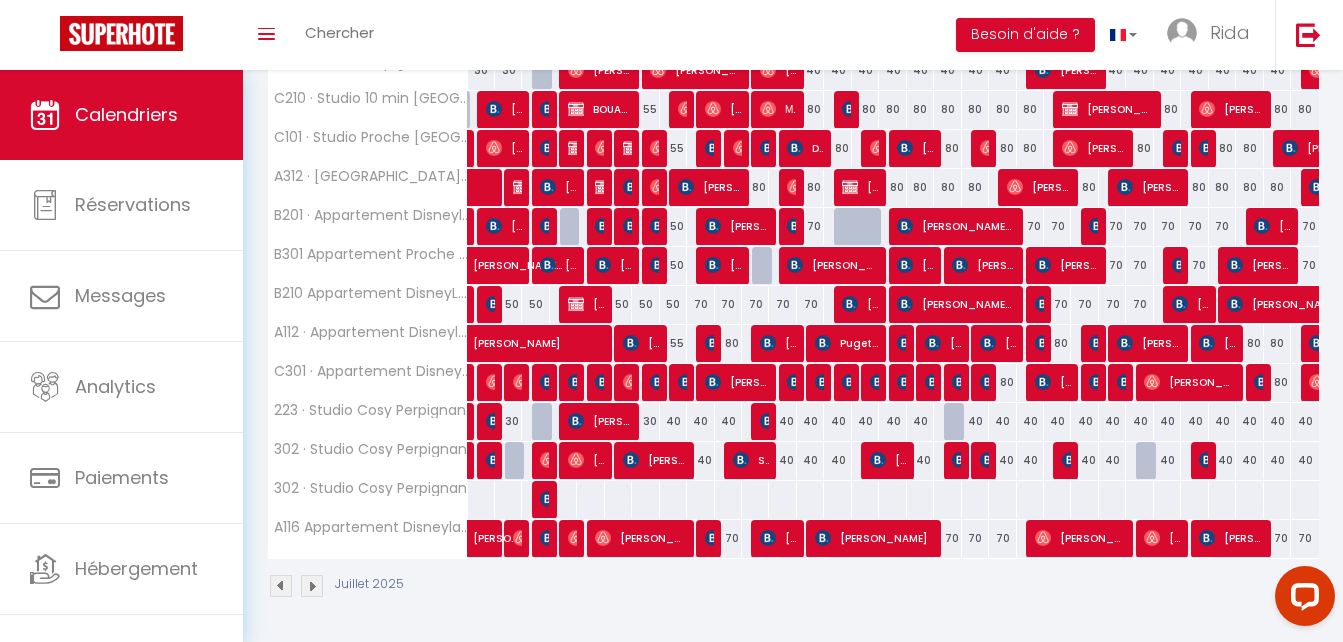 click on "40" at bounding box center (673, 421) 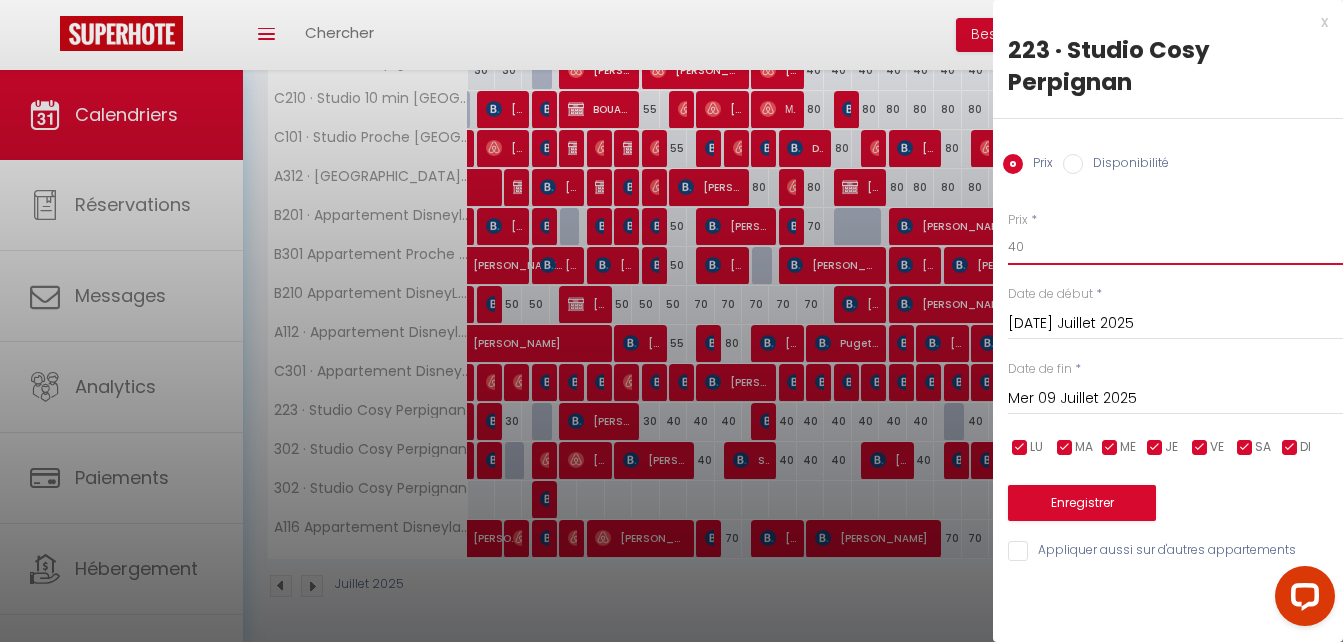 drag, startPoint x: 1027, startPoint y: 246, endPoint x: 958, endPoint y: 248, distance: 69.02898 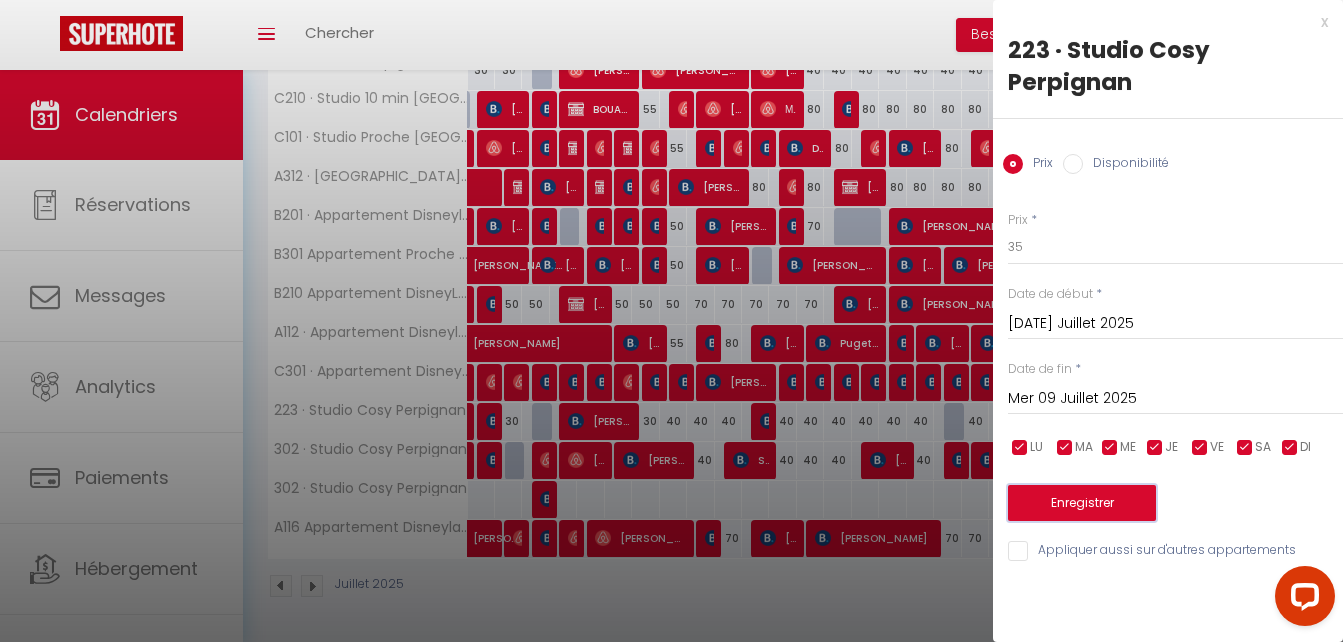 click on "Enregistrer" at bounding box center (1082, 503) 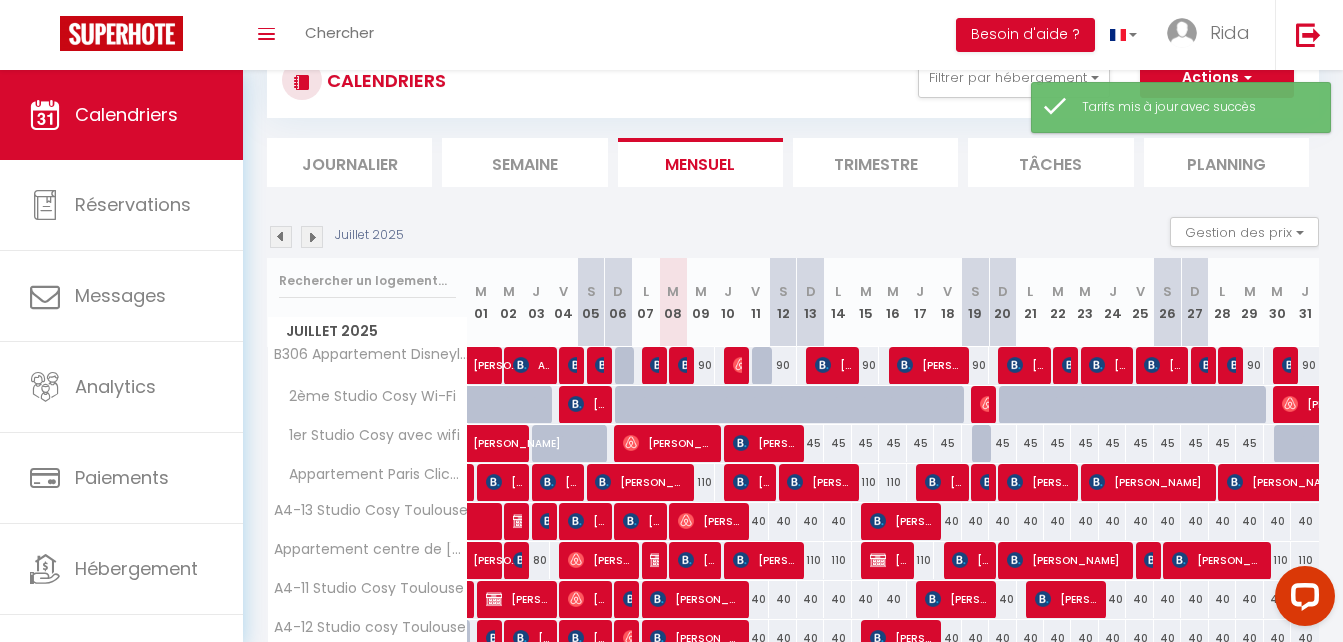 scroll, scrollTop: 297, scrollLeft: 0, axis: vertical 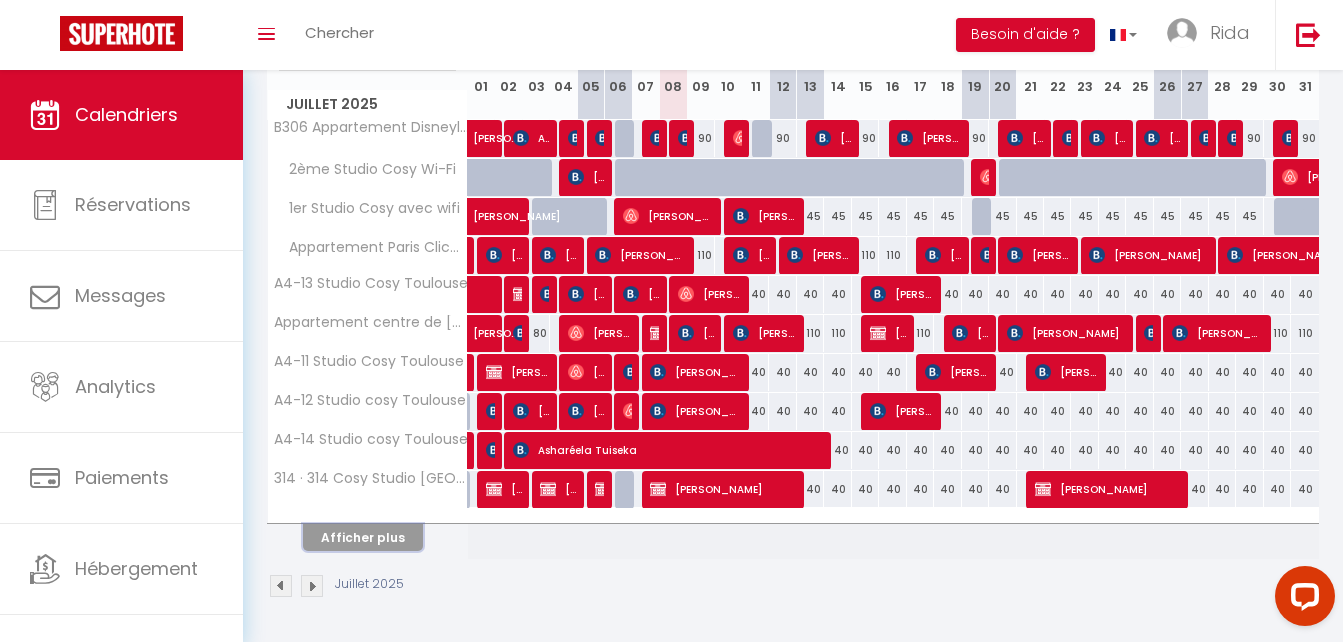 click on "Afficher plus" at bounding box center [363, 537] 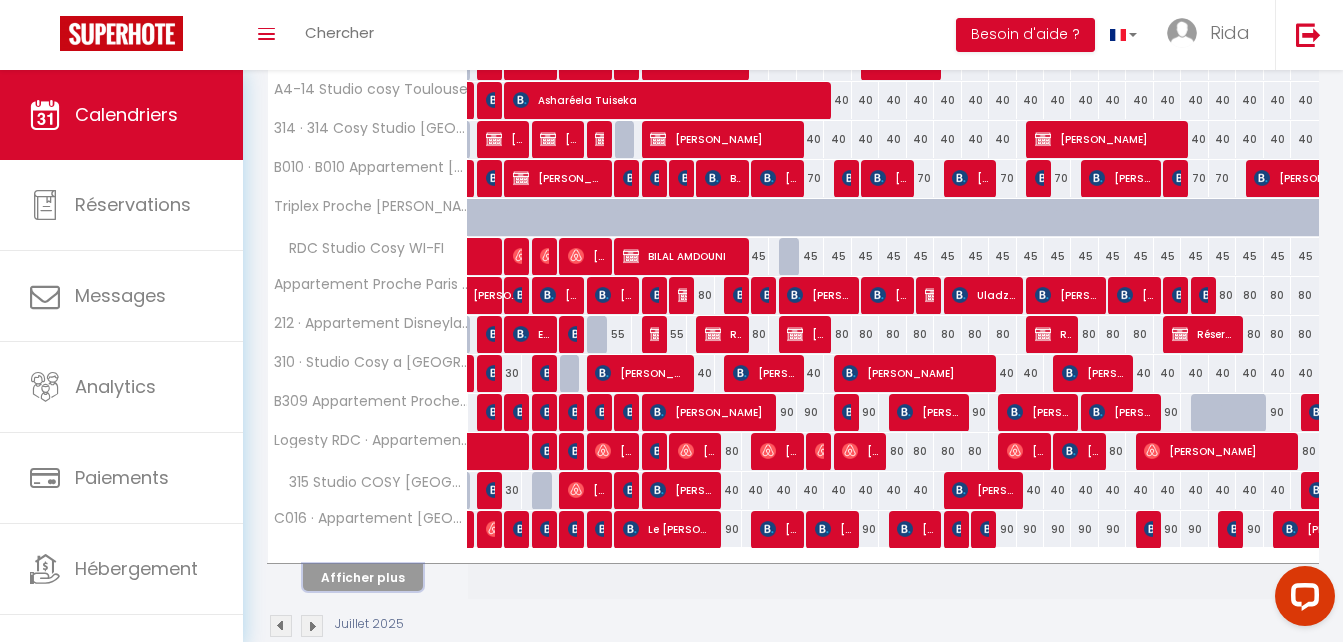 scroll, scrollTop: 687, scrollLeft: 0, axis: vertical 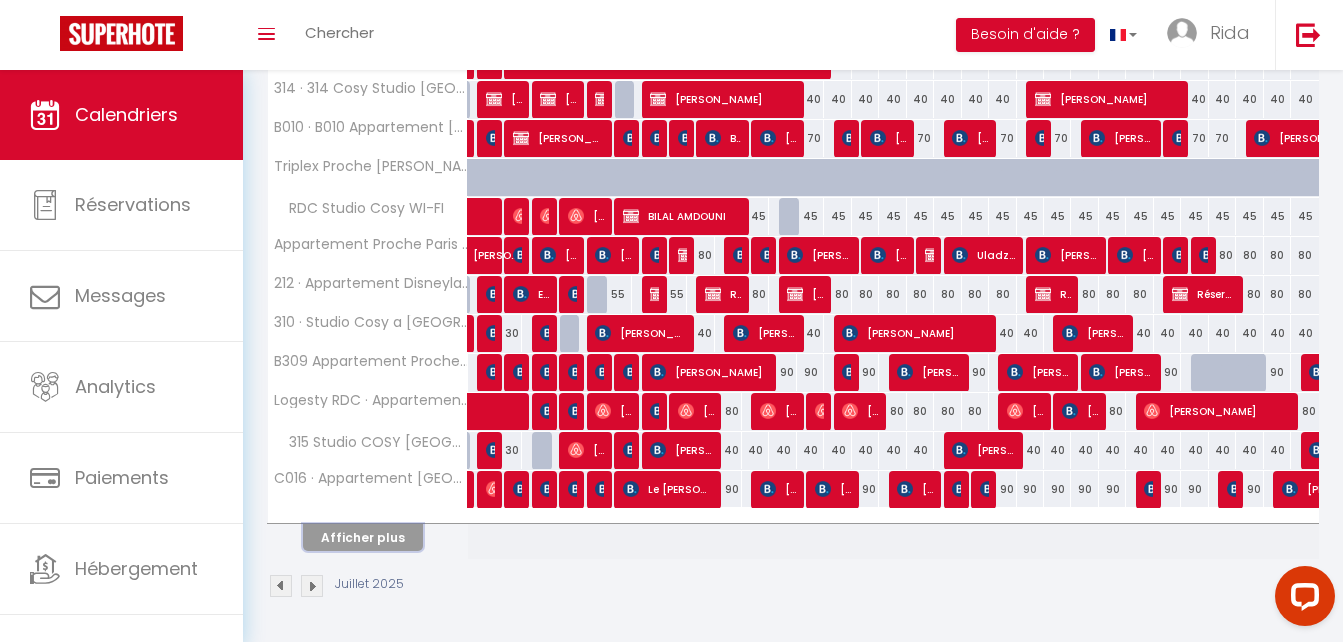 click on "Afficher plus" at bounding box center [363, 537] 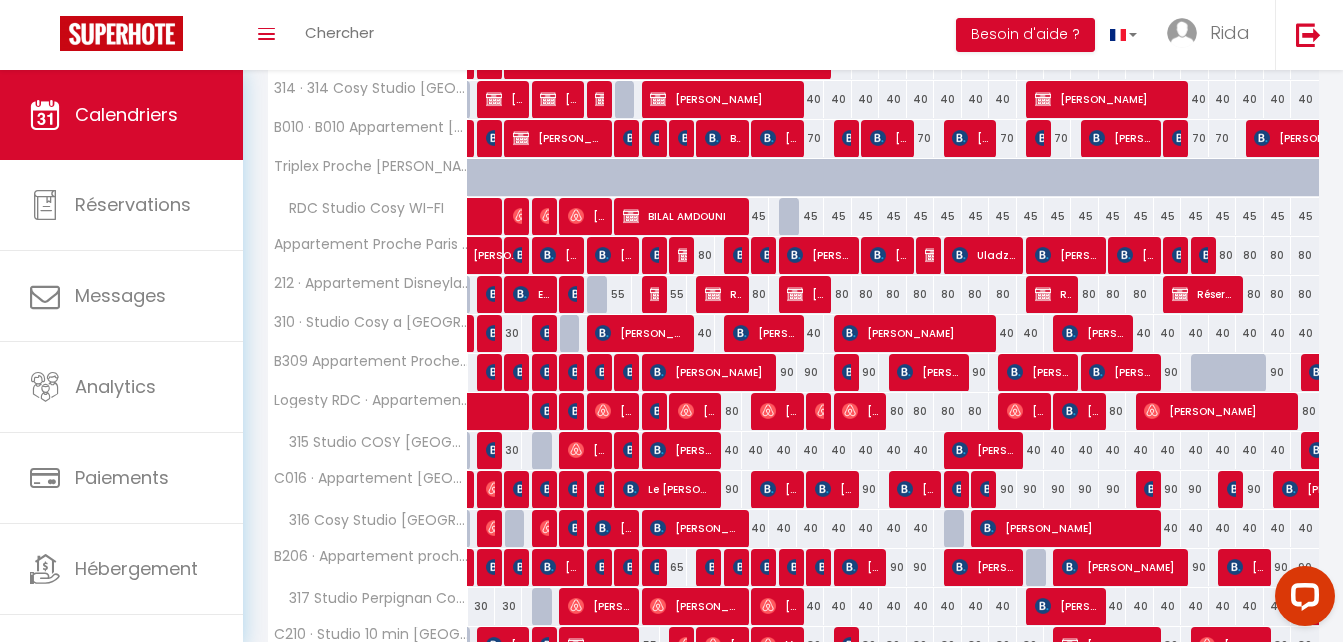 scroll, scrollTop: 1077, scrollLeft: 0, axis: vertical 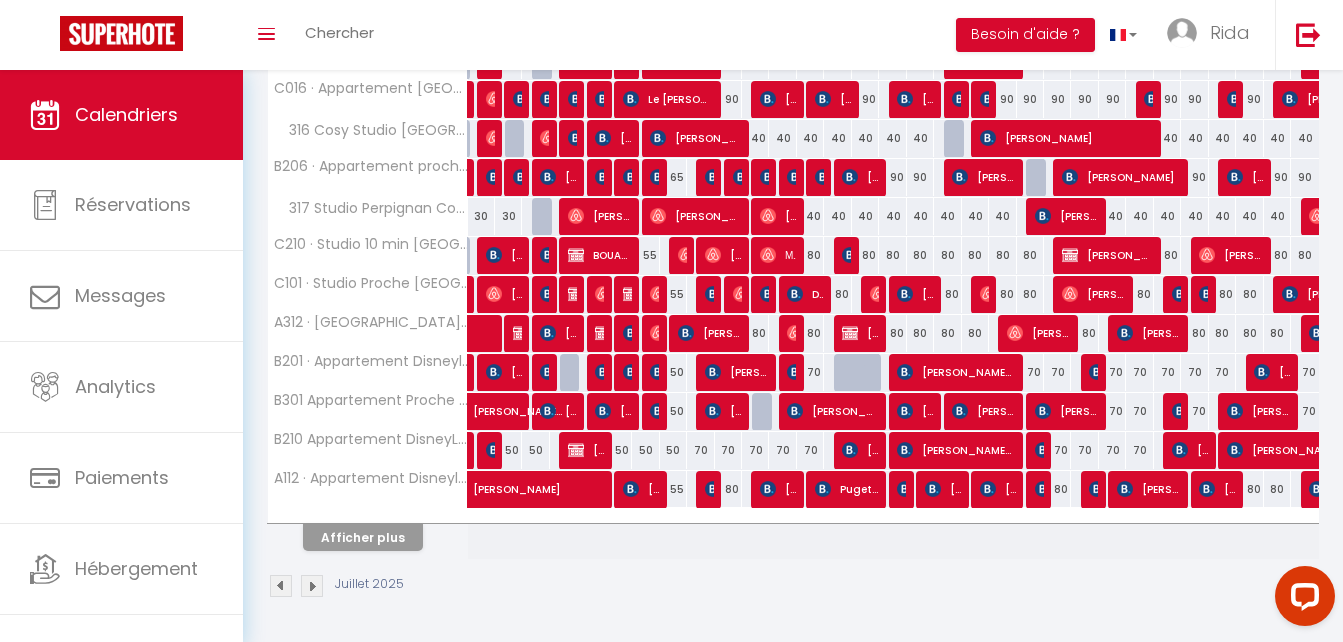click at bounding box center [368, 516] 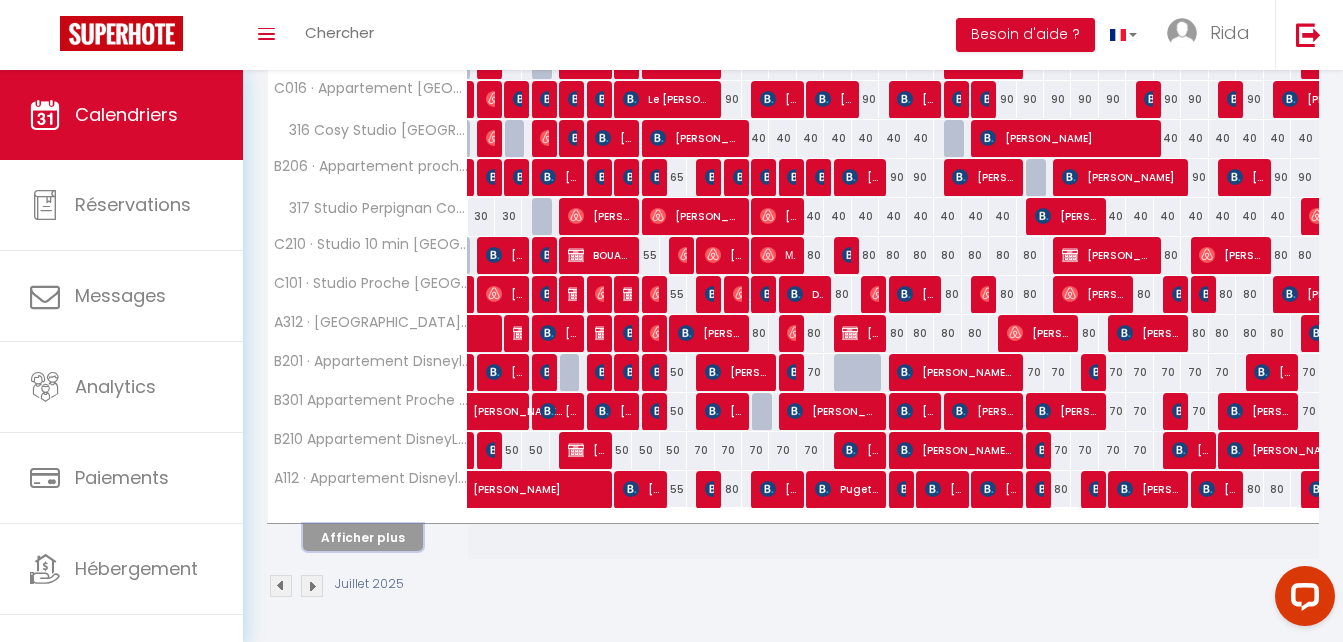 click on "Afficher plus" at bounding box center [363, 537] 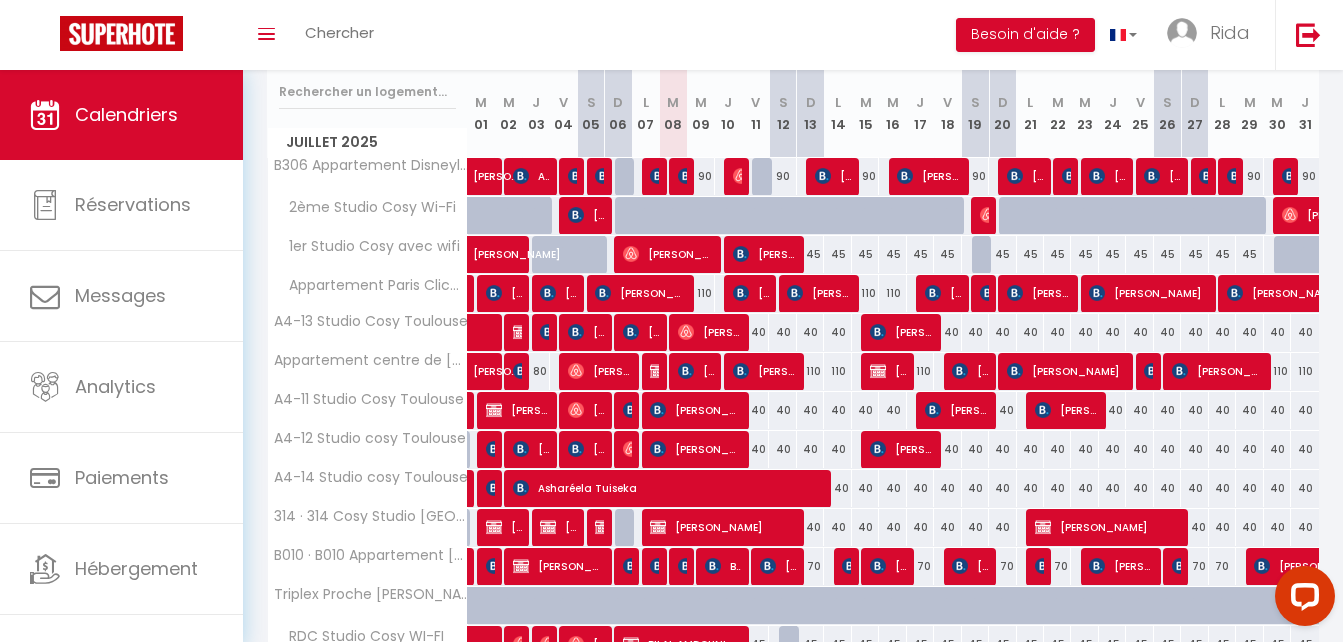 scroll, scrollTop: 0, scrollLeft: 0, axis: both 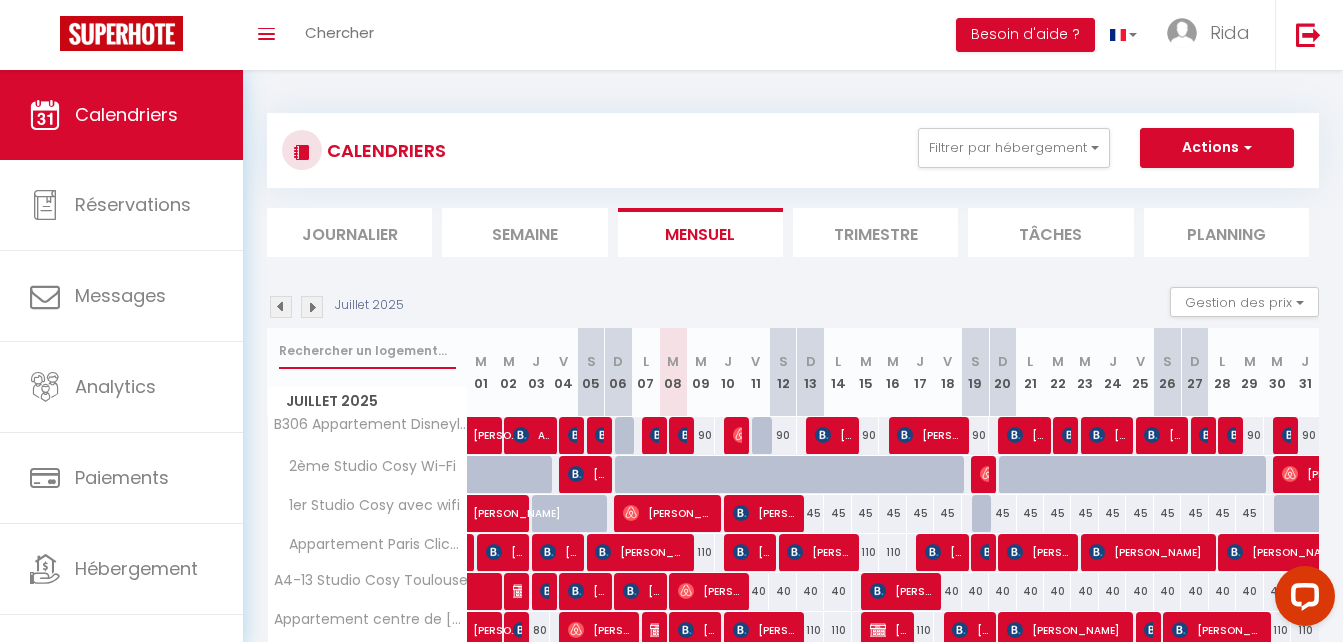 click at bounding box center (367, 351) 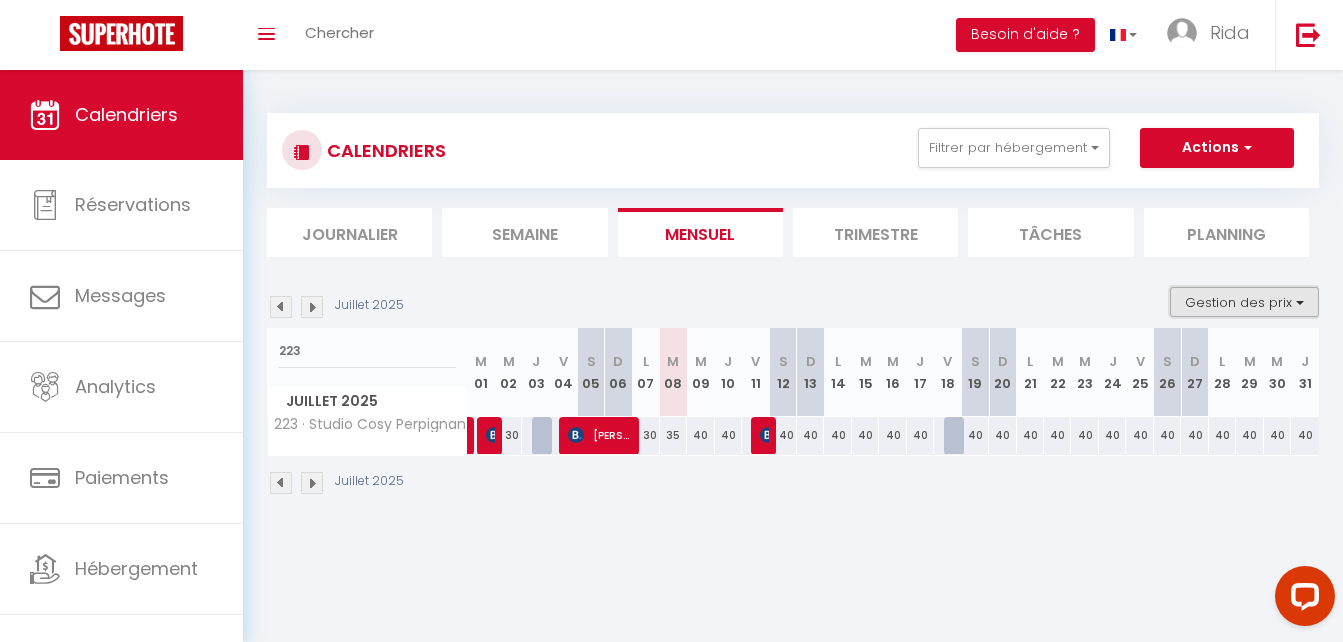 click on "Gestion des prix" at bounding box center (1244, 302) 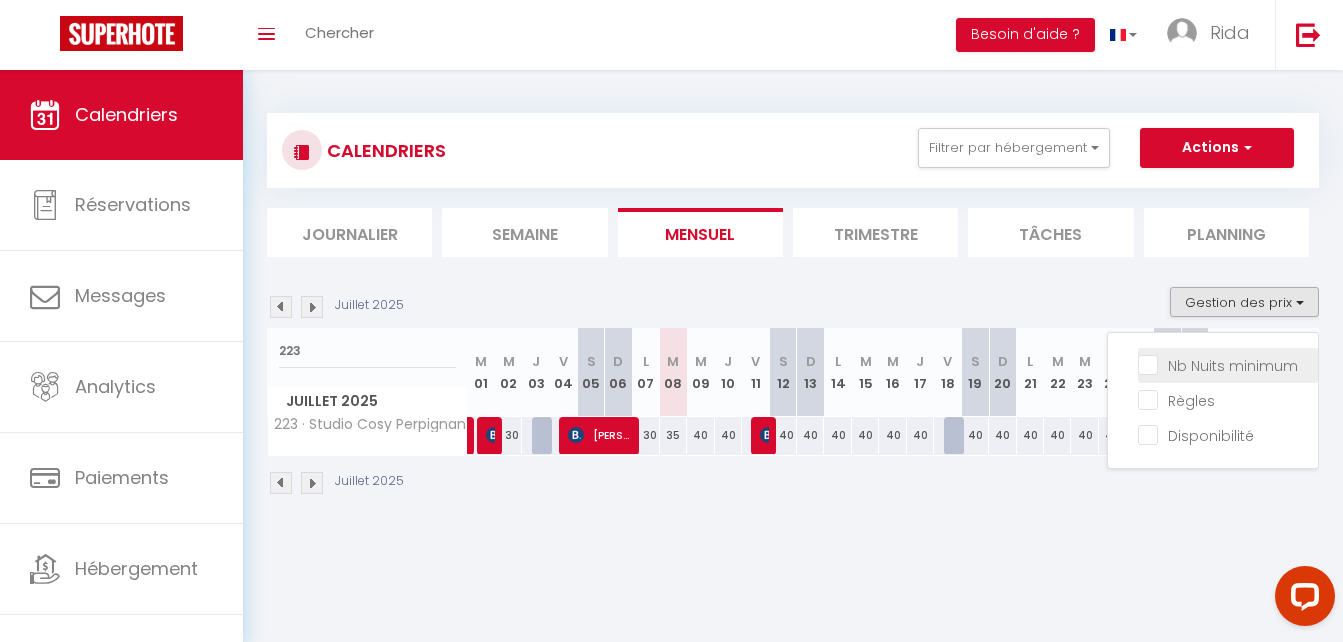 click on "Nb Nuits minimum" at bounding box center (1228, 364) 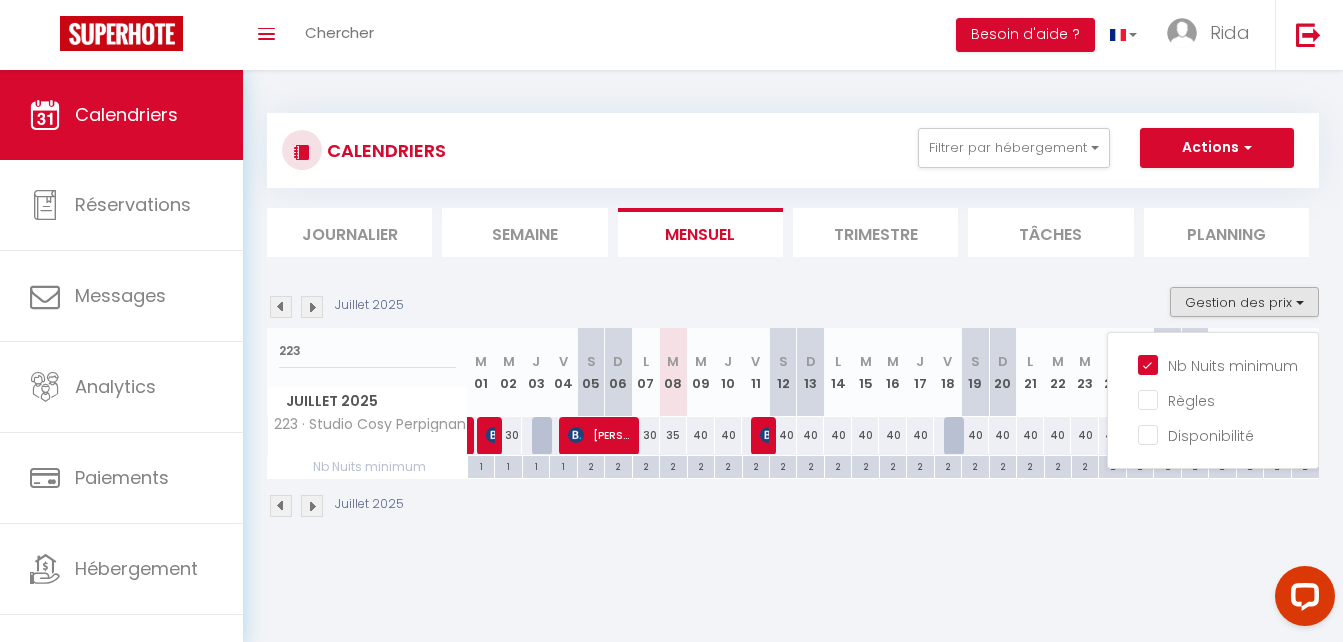 click on "2" at bounding box center [673, 465] 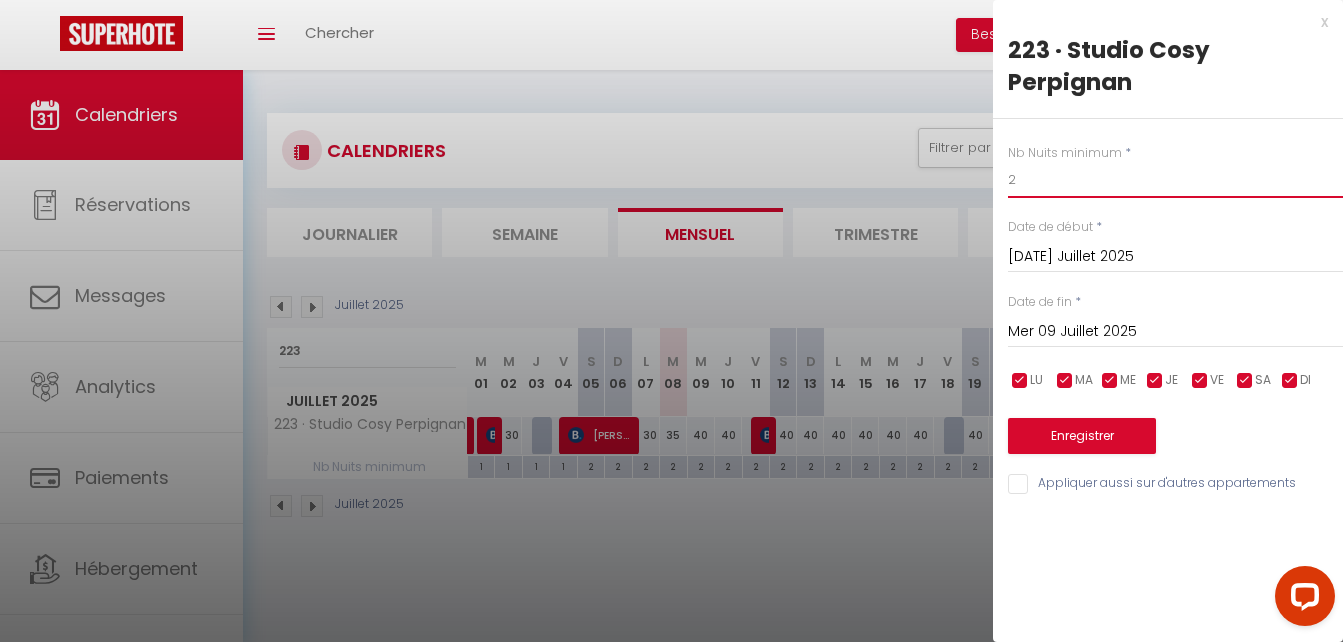 drag, startPoint x: 1039, startPoint y: 168, endPoint x: 989, endPoint y: 181, distance: 51.662365 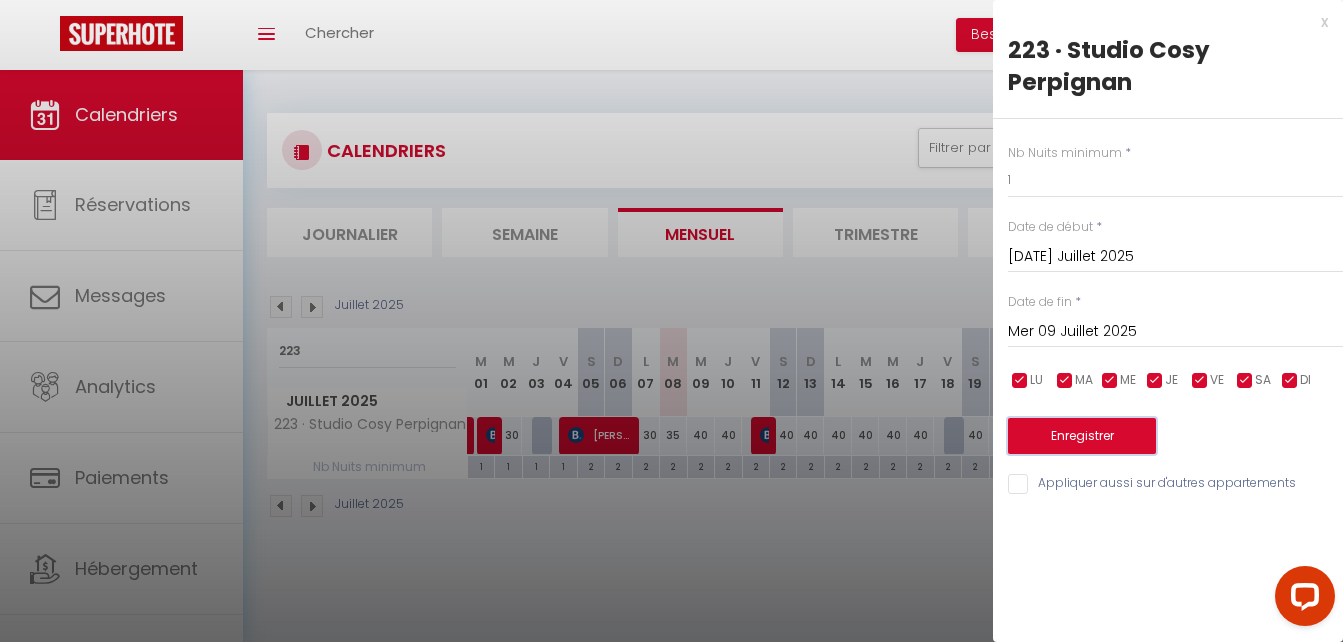 click on "Enregistrer" at bounding box center (1082, 436) 